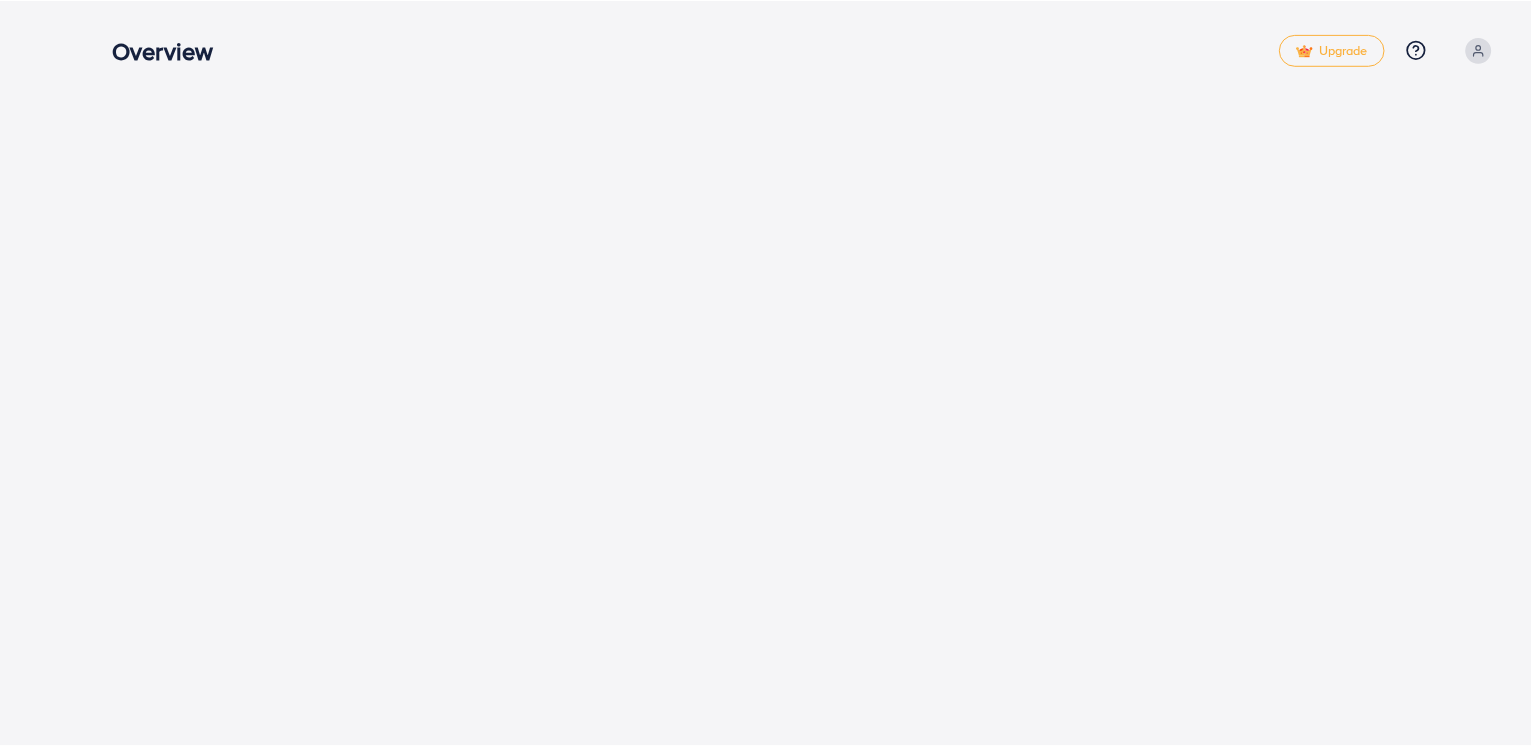 scroll, scrollTop: 0, scrollLeft: 0, axis: both 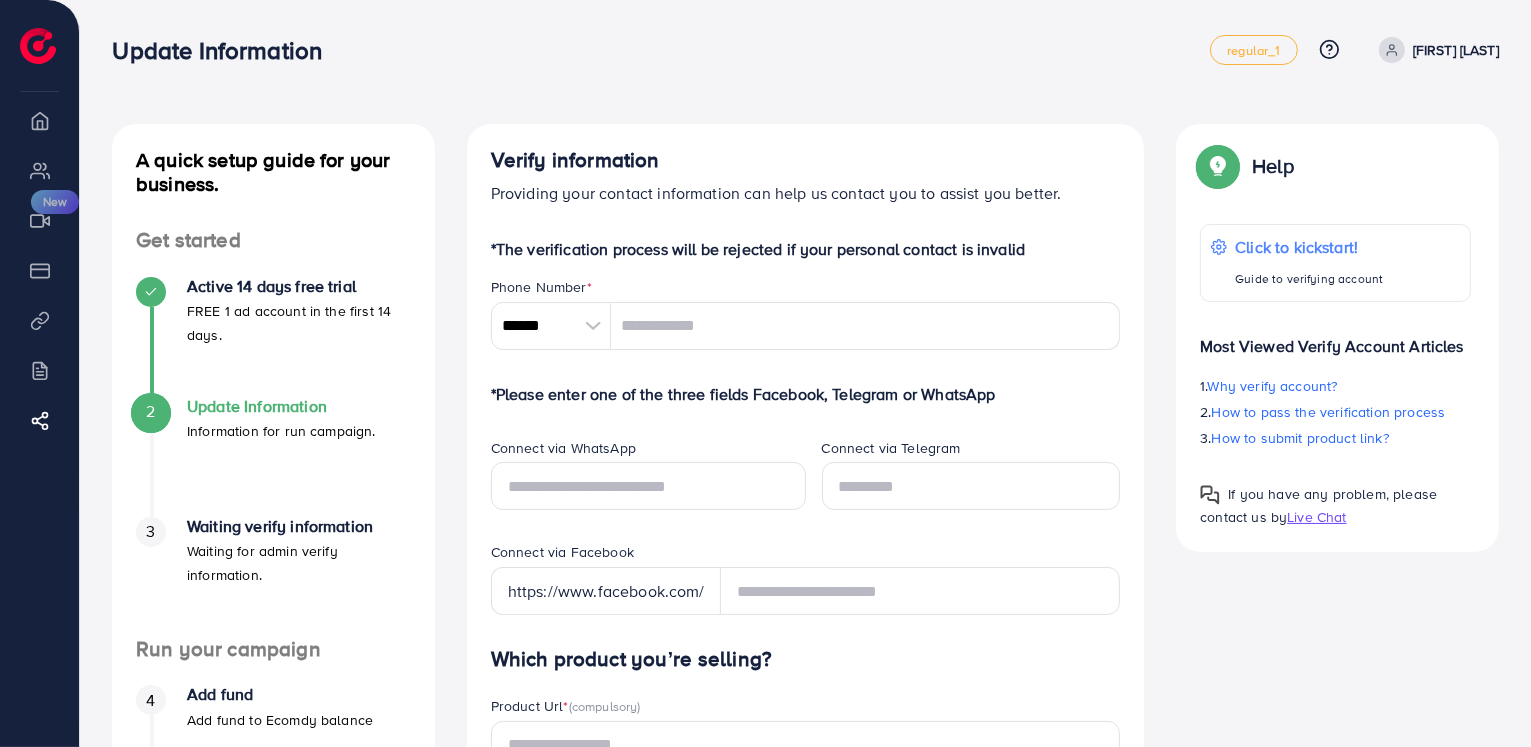 click at bounding box center [593, 326] 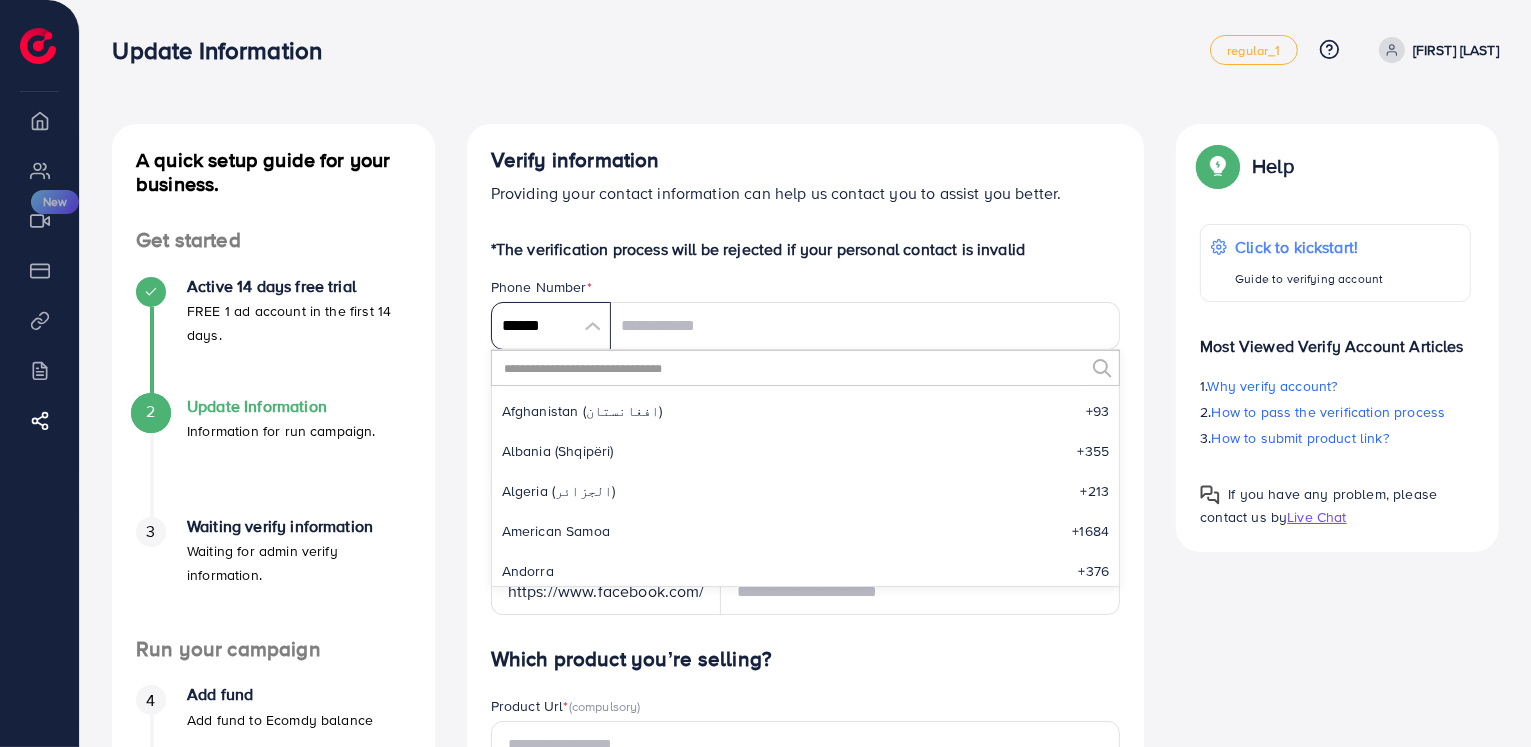 scroll, scrollTop: 9284, scrollLeft: 0, axis: vertical 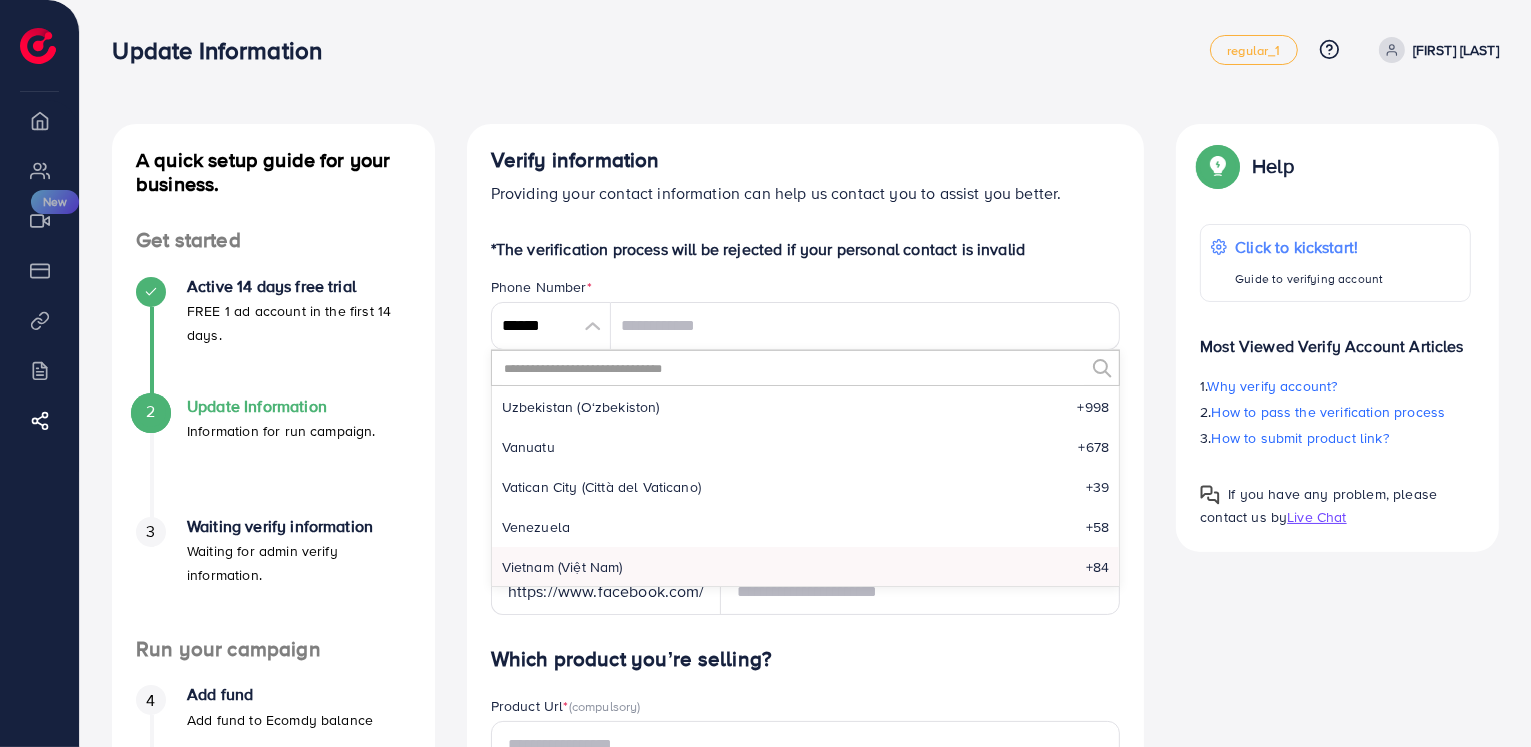 click at bounding box center [793, 368] 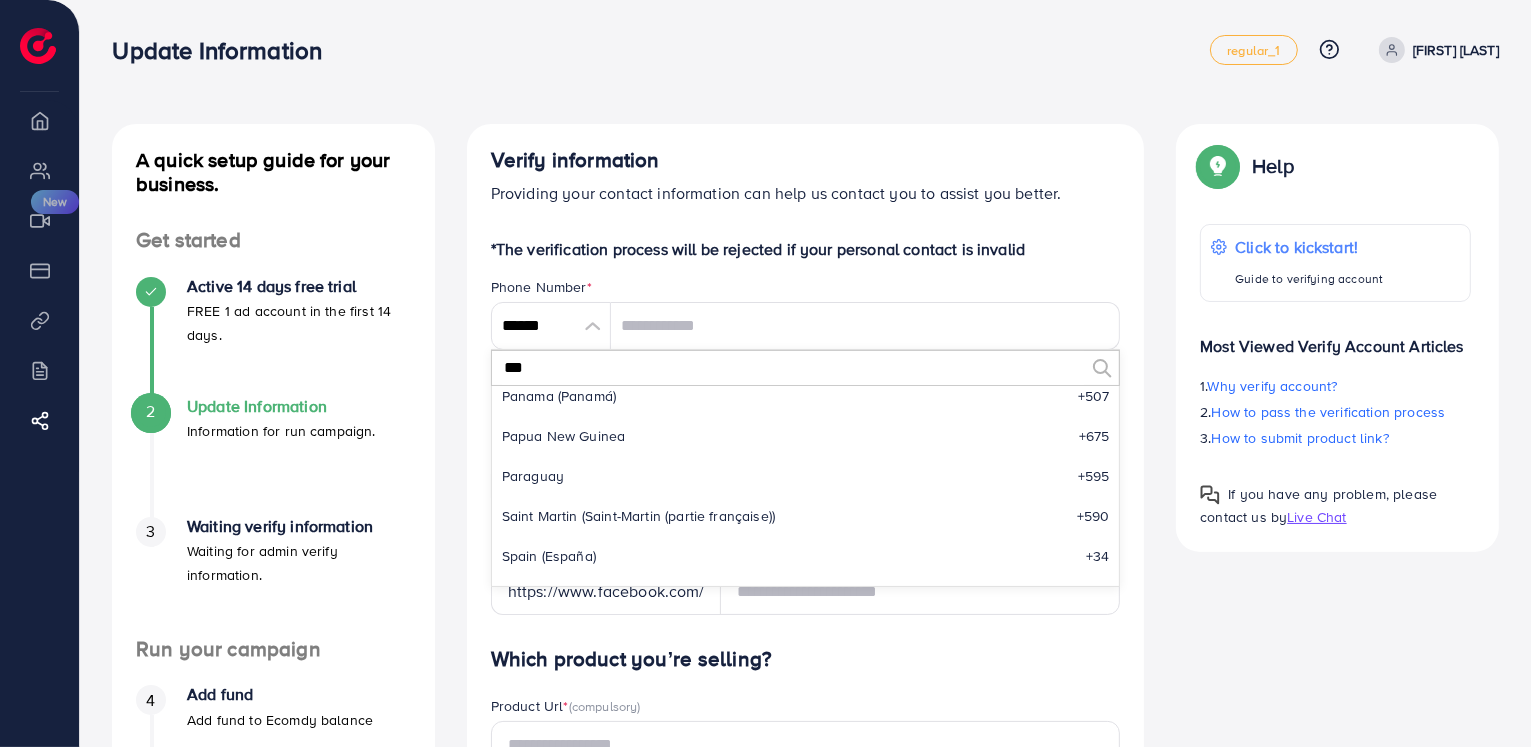 scroll, scrollTop: 0, scrollLeft: 0, axis: both 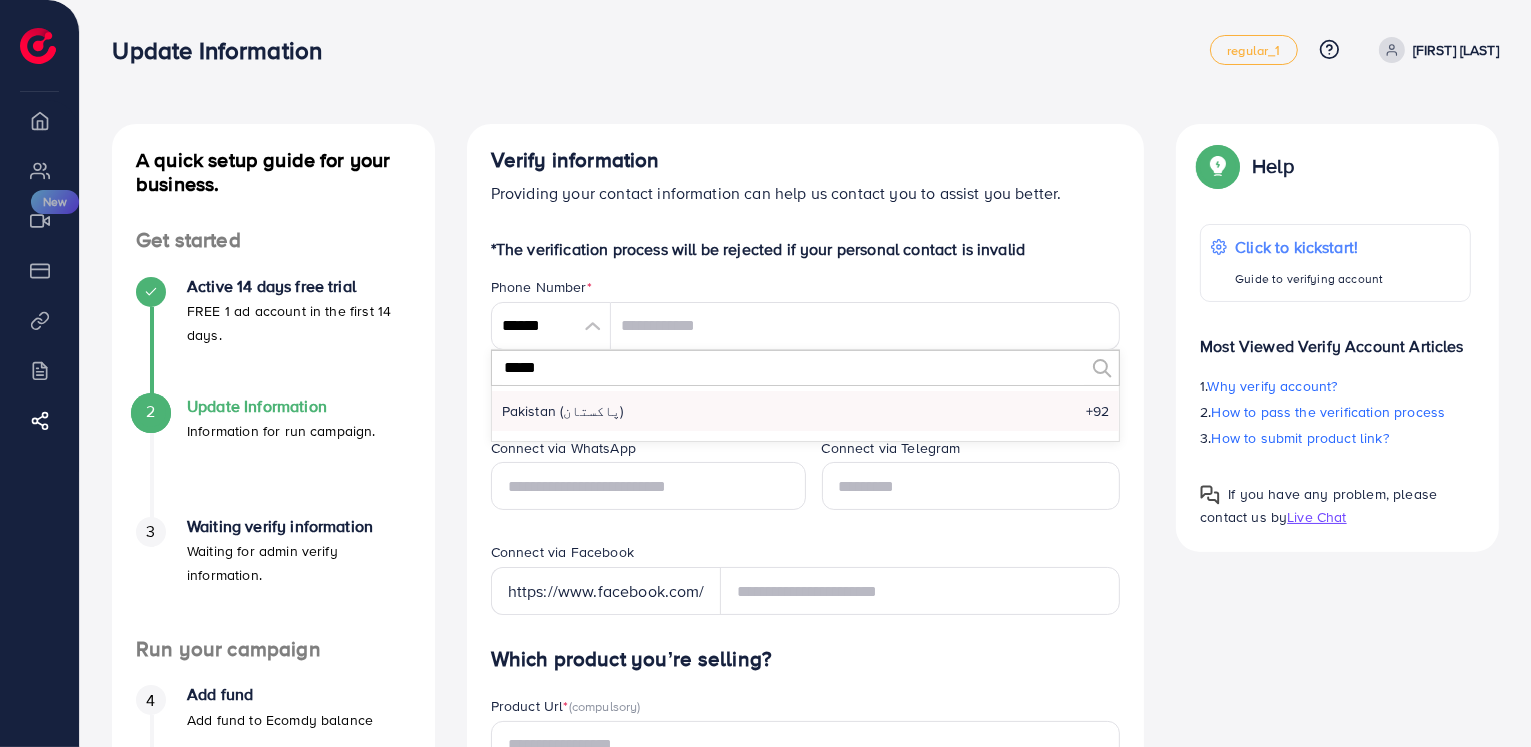 type on "*****" 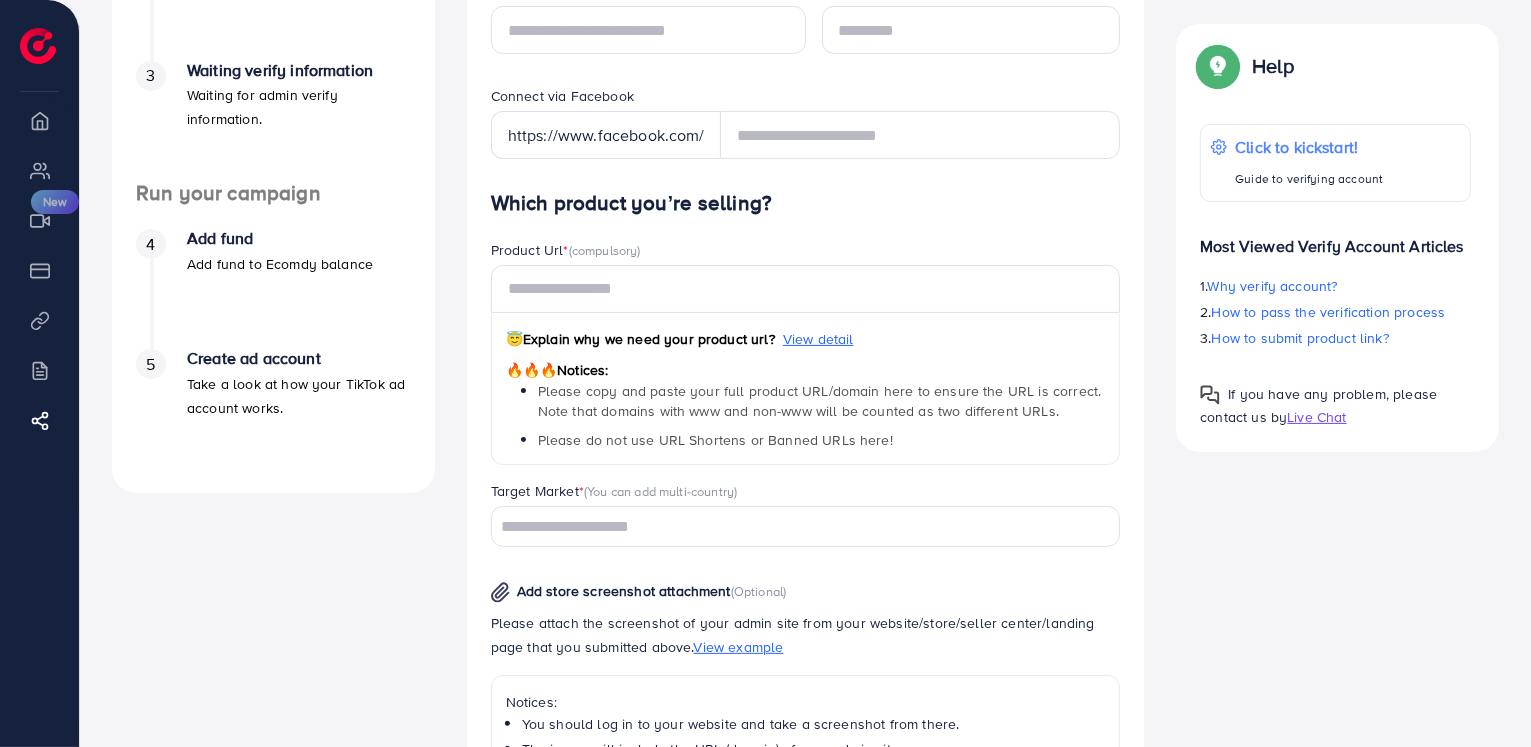 scroll, scrollTop: 489, scrollLeft: 0, axis: vertical 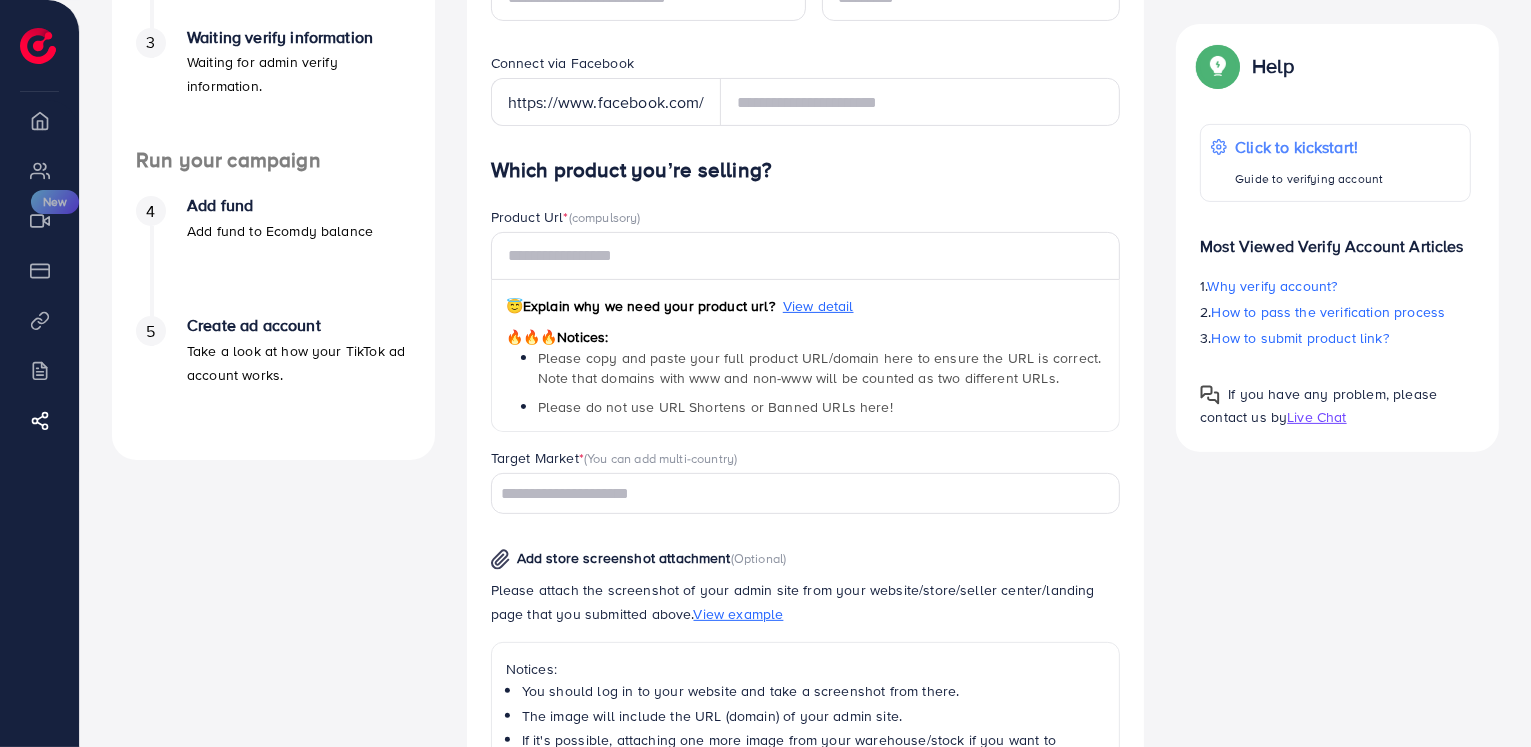 click at bounding box center (38, 46) 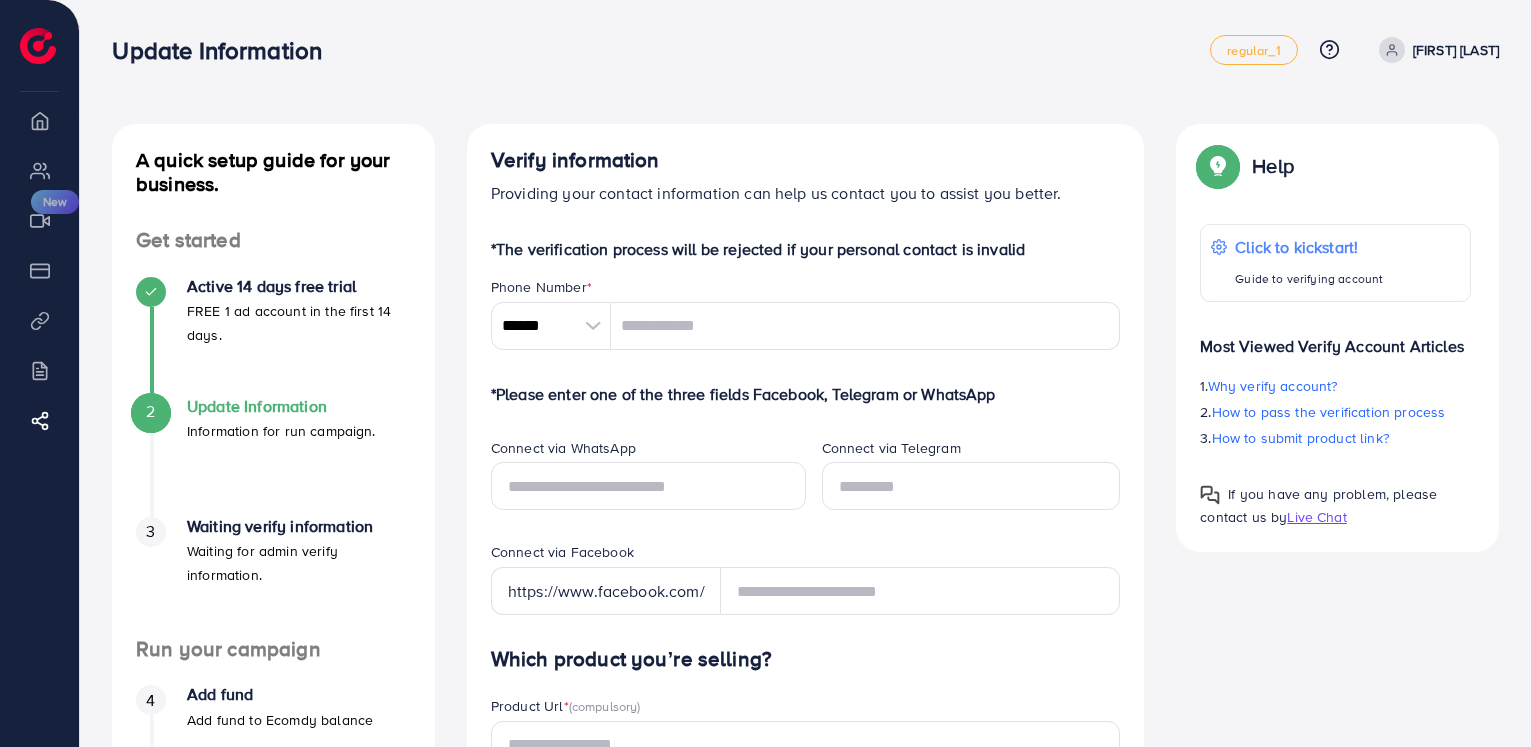 scroll, scrollTop: 0, scrollLeft: 0, axis: both 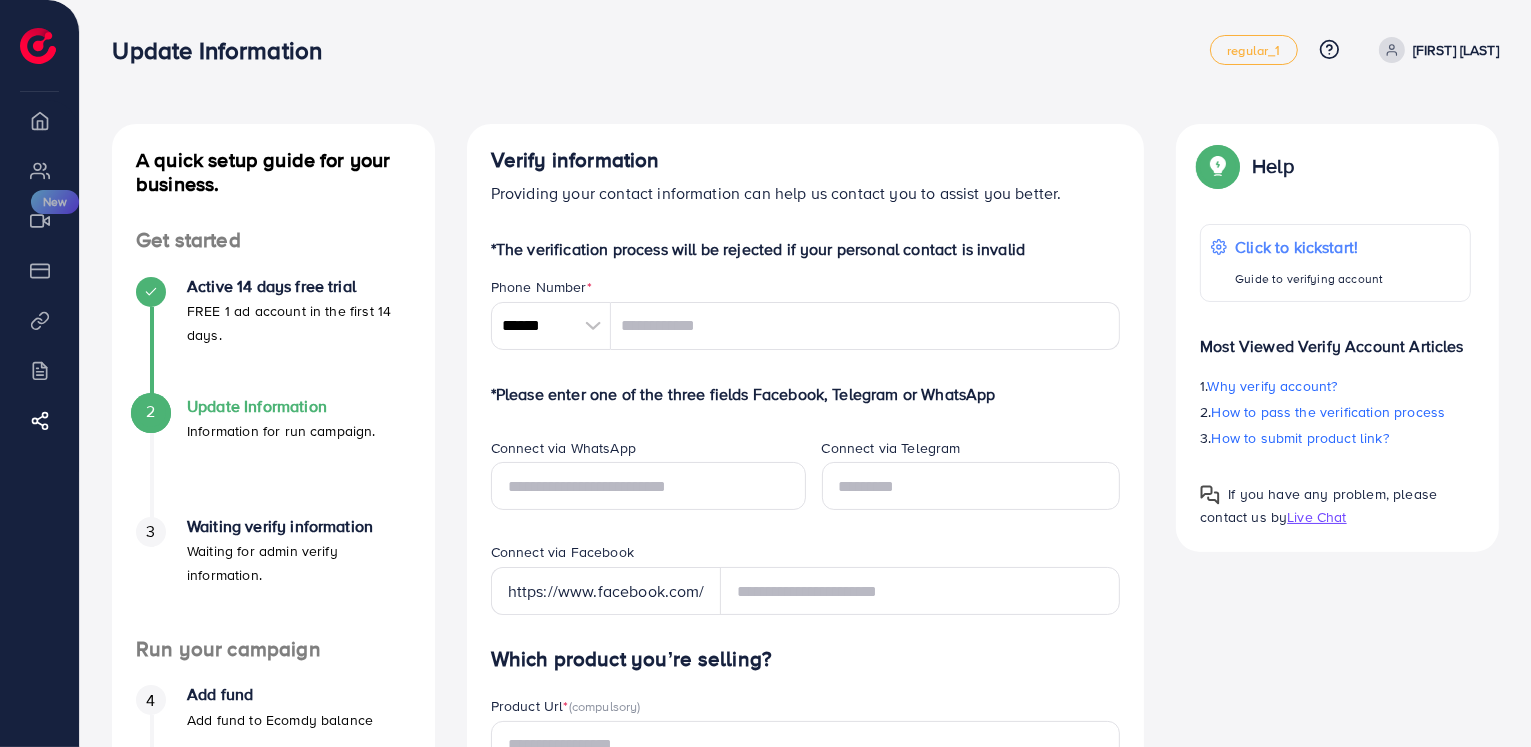 click at bounding box center [593, 326] 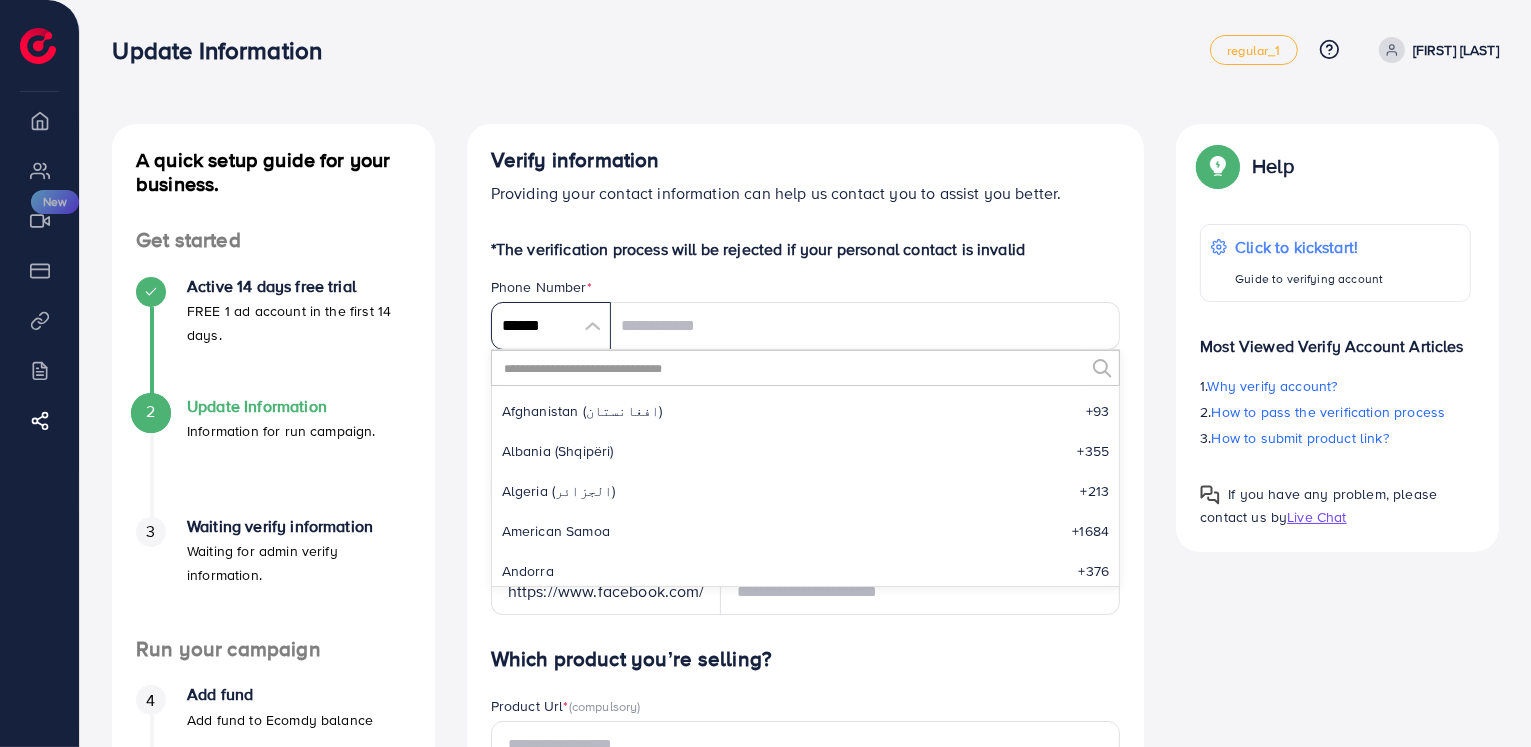 scroll, scrollTop: 9284, scrollLeft: 0, axis: vertical 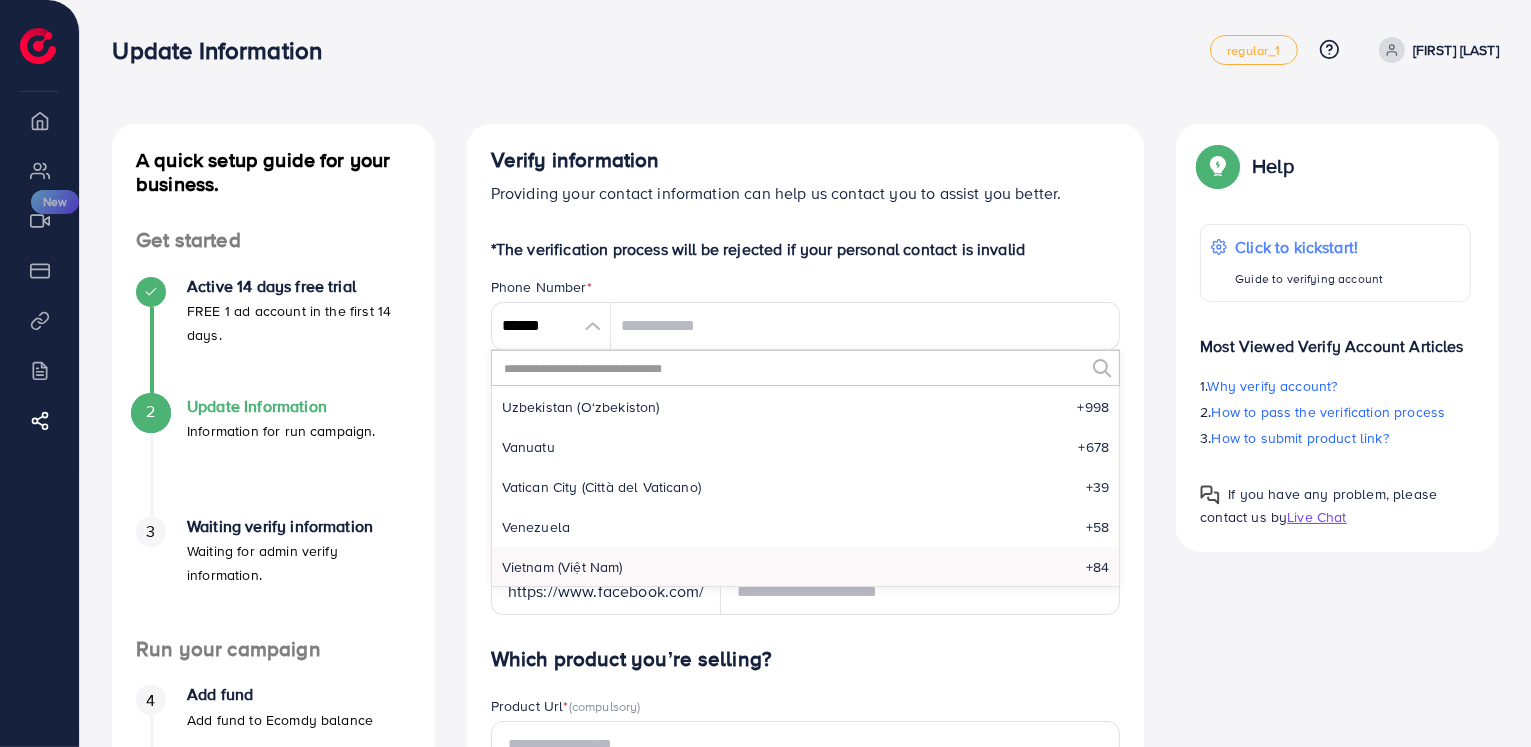 click at bounding box center [793, 368] 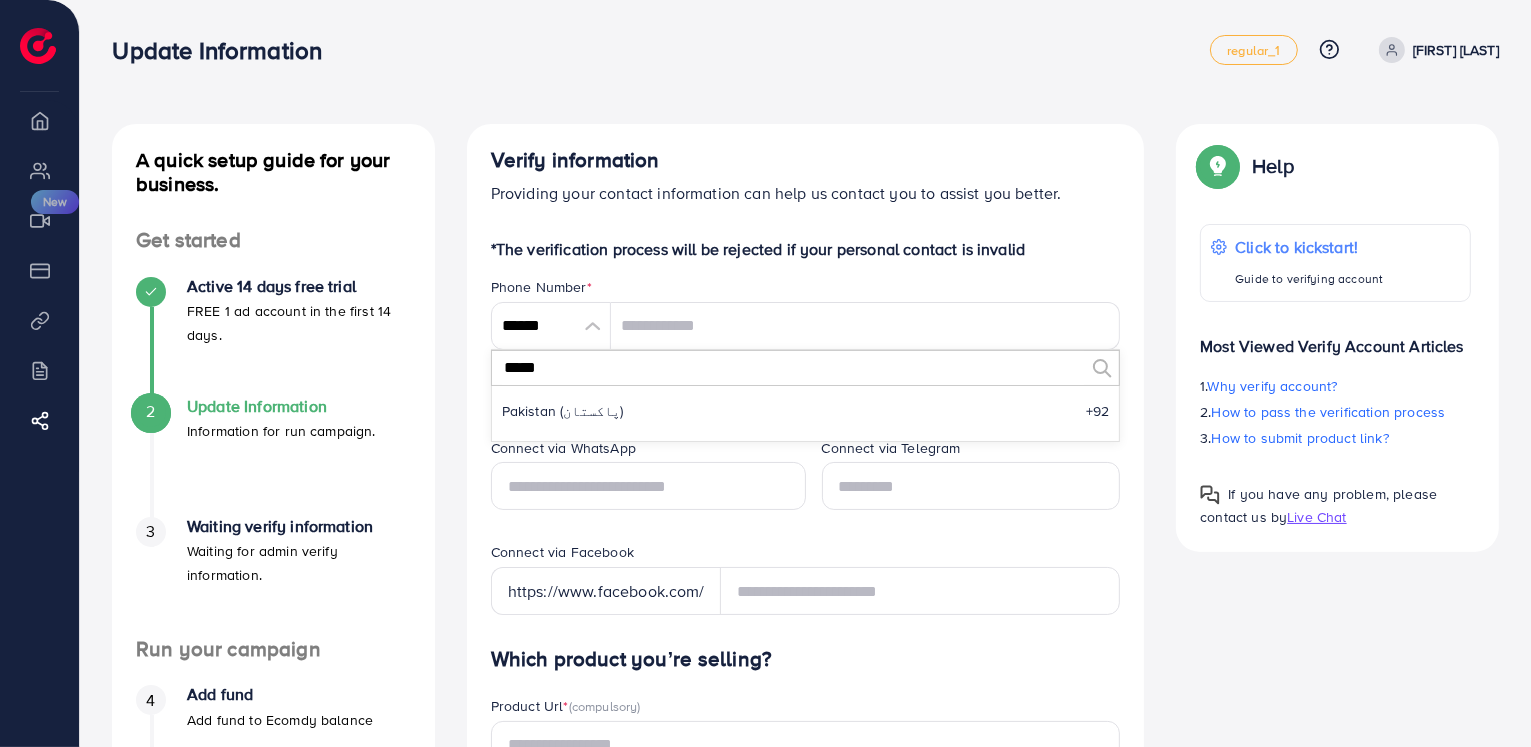 scroll, scrollTop: 0, scrollLeft: 0, axis: both 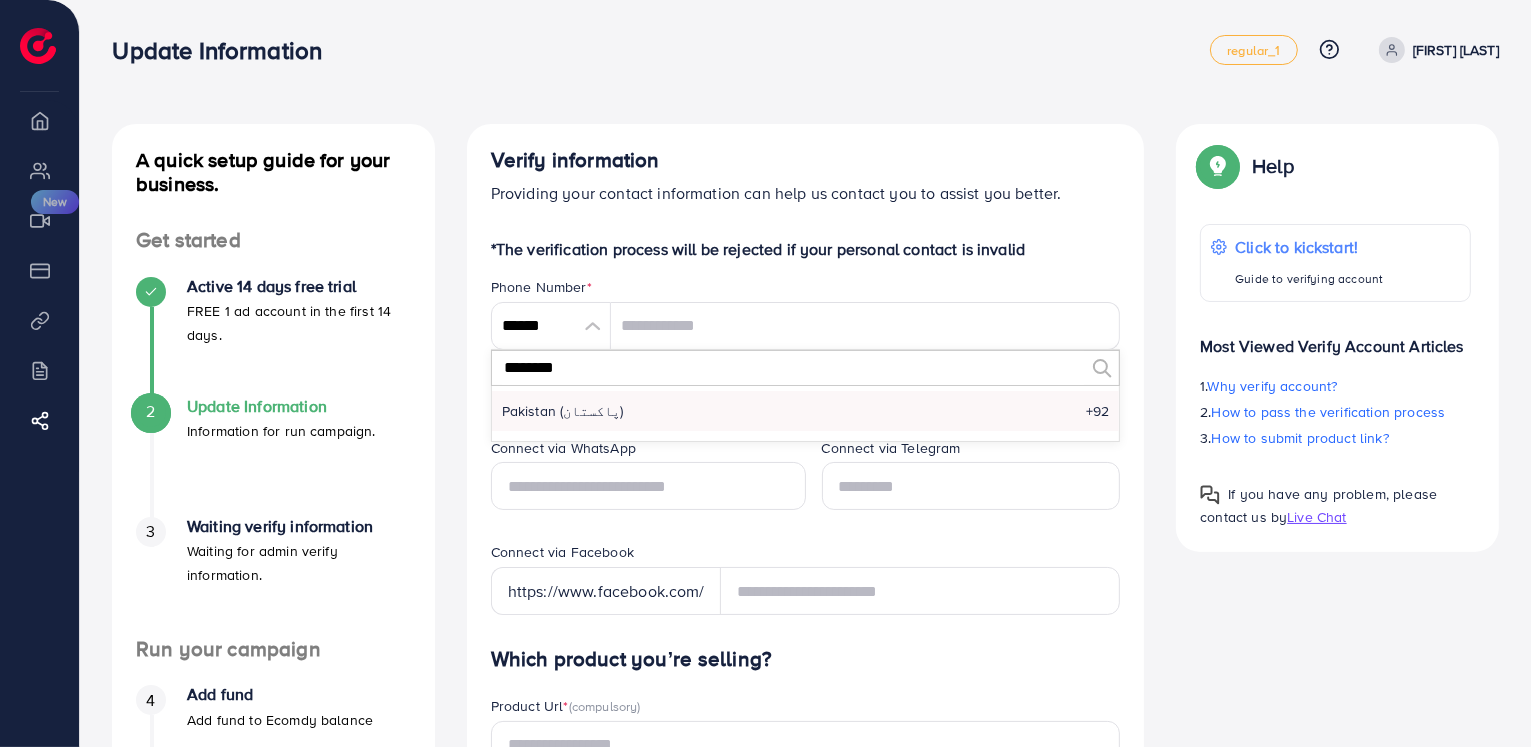 type on "********" 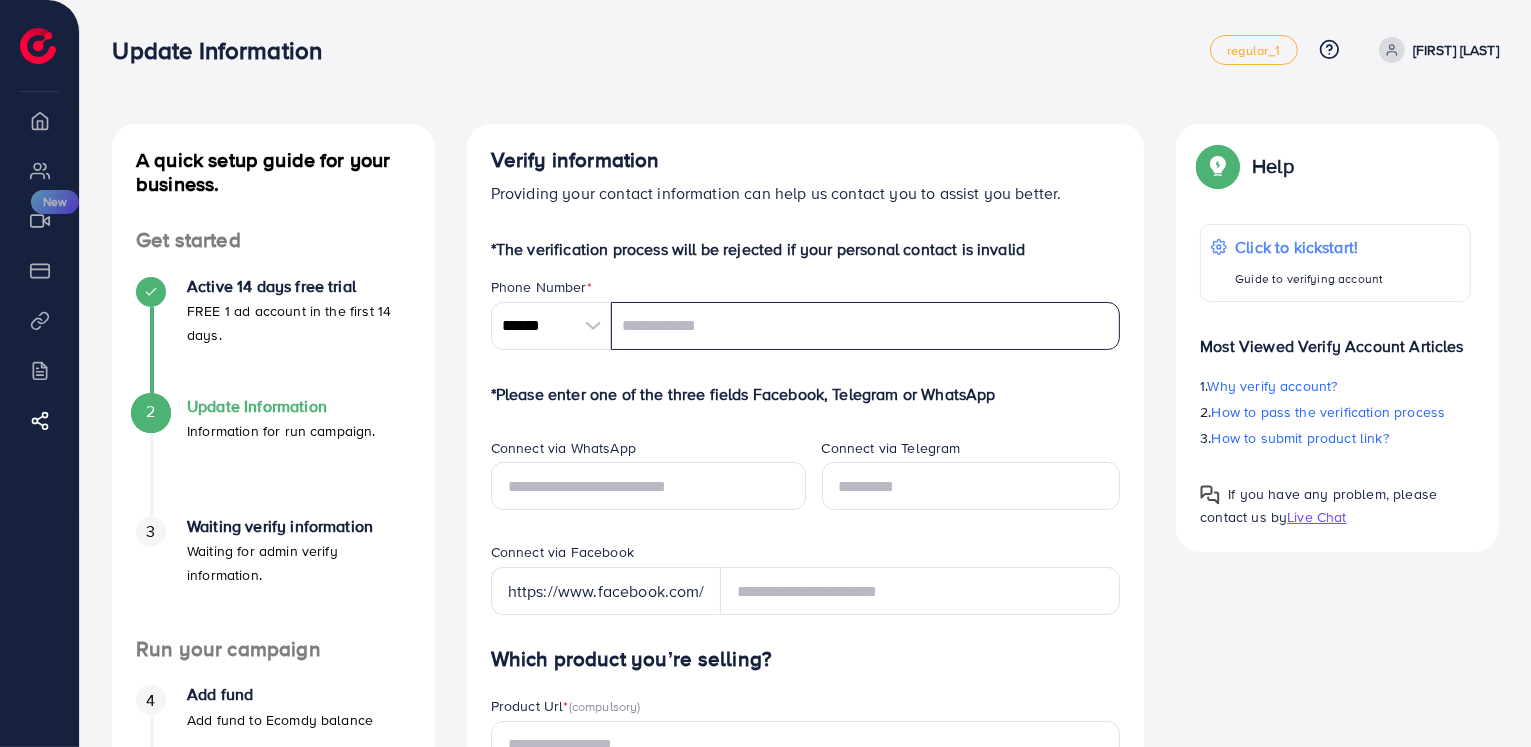click at bounding box center [866, 326] 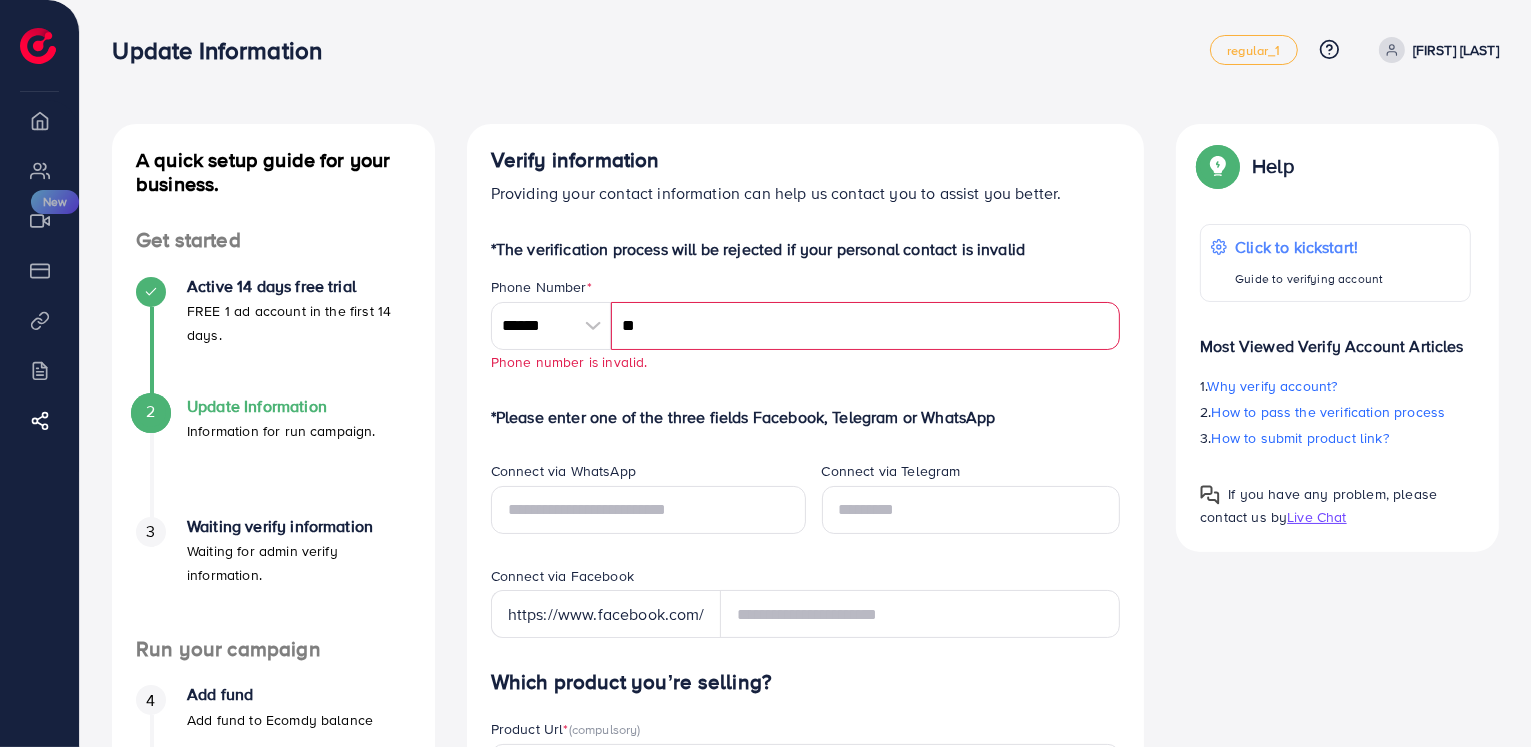 type on "*" 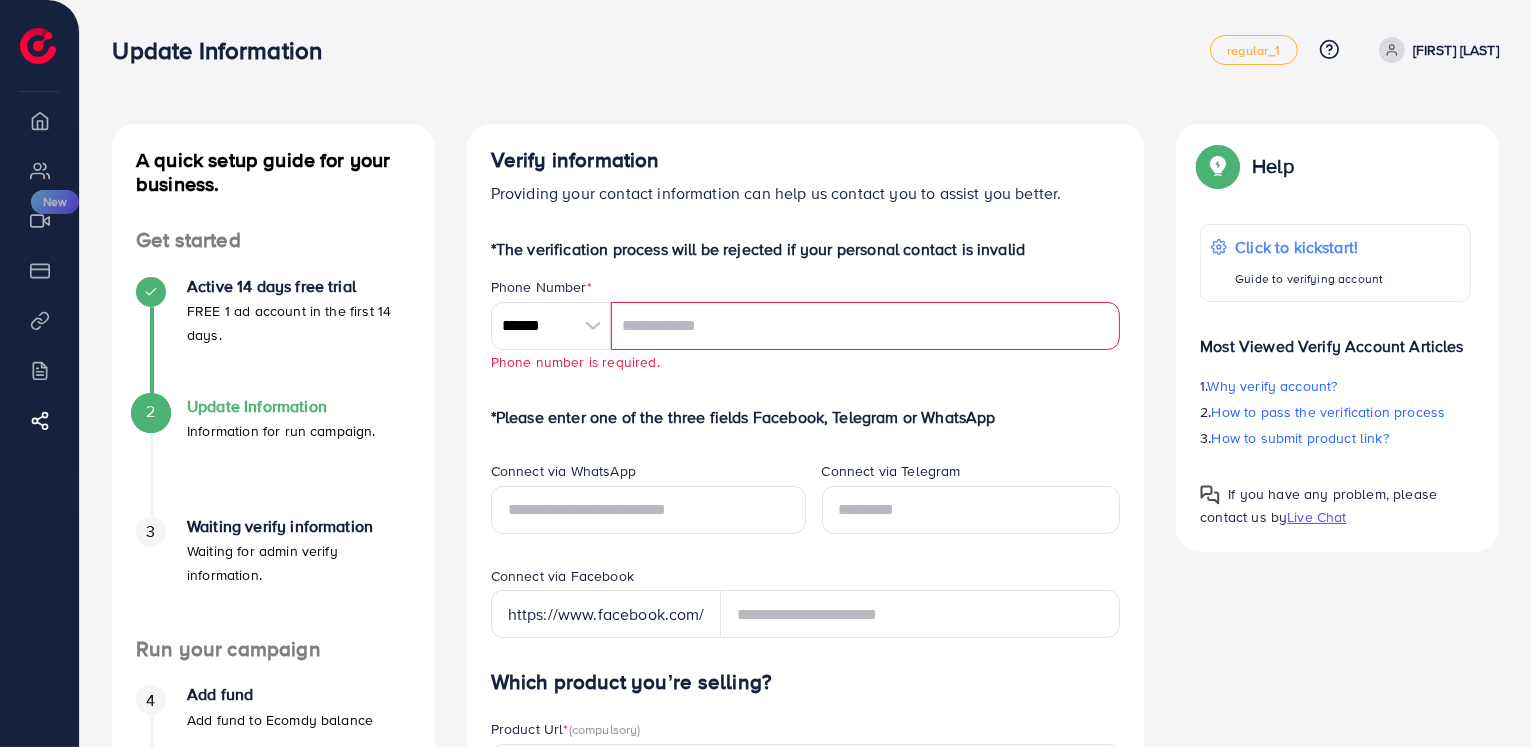 paste on "**********" 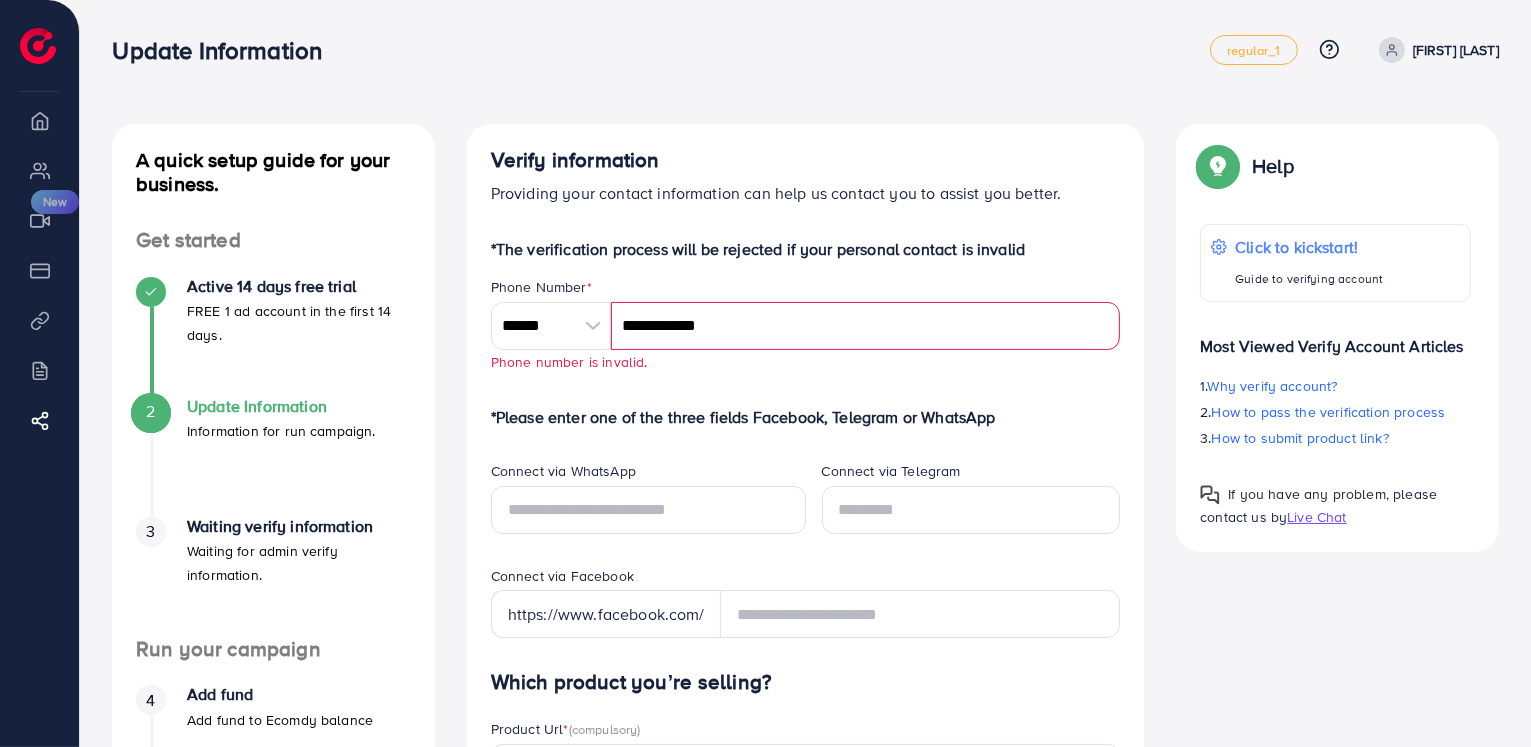 click on "**********" at bounding box center [866, 326] 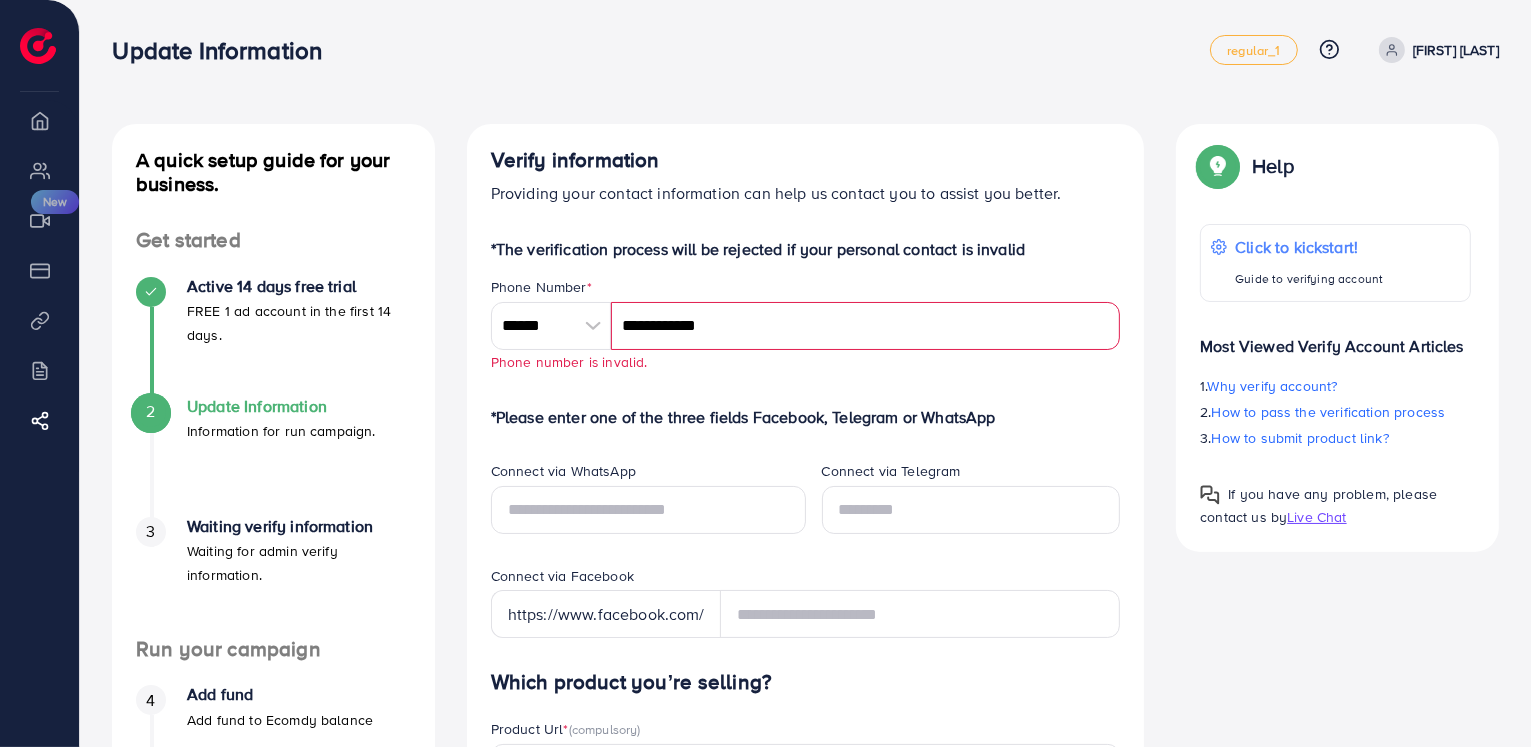 click on "**********" at bounding box center (806, 865) 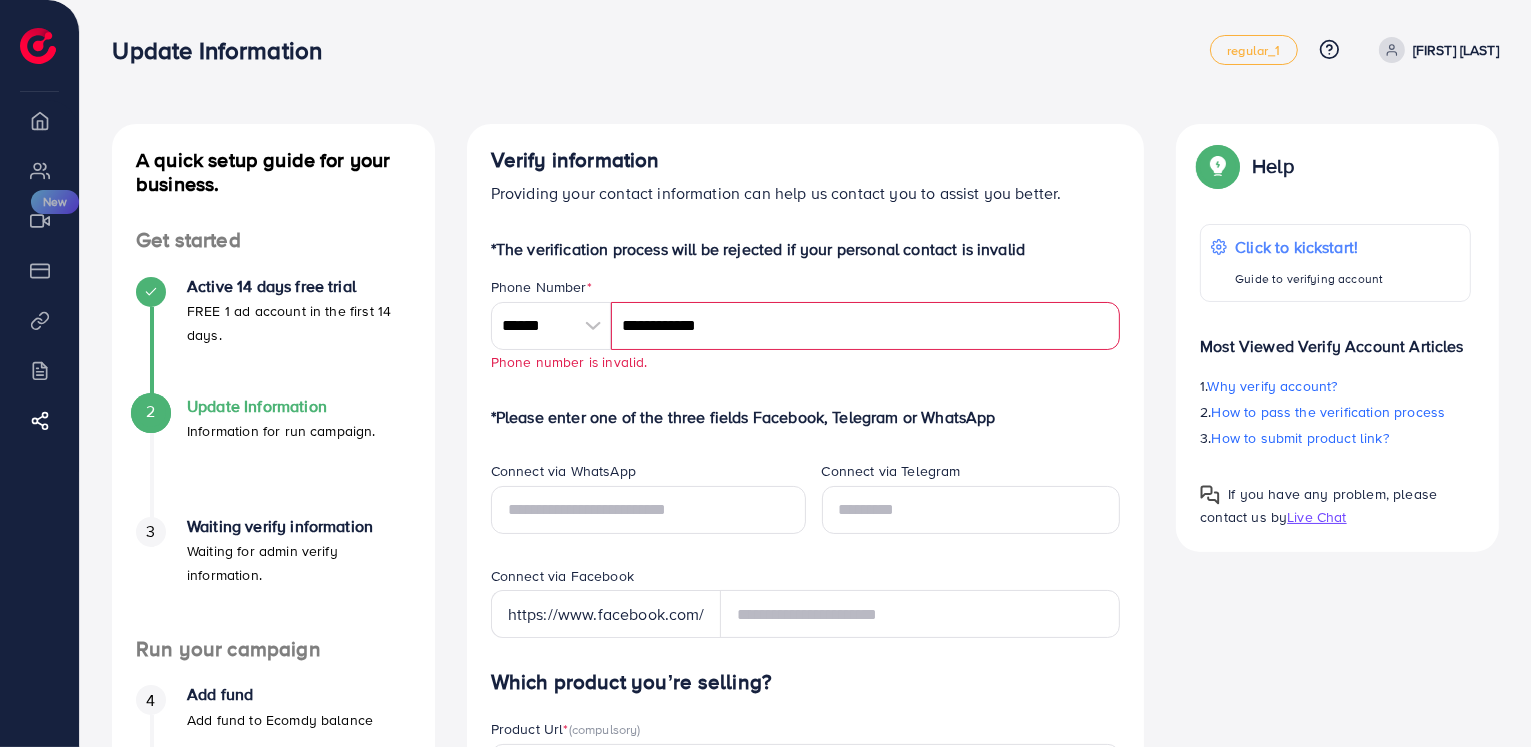 click on "**********" at bounding box center [866, 326] 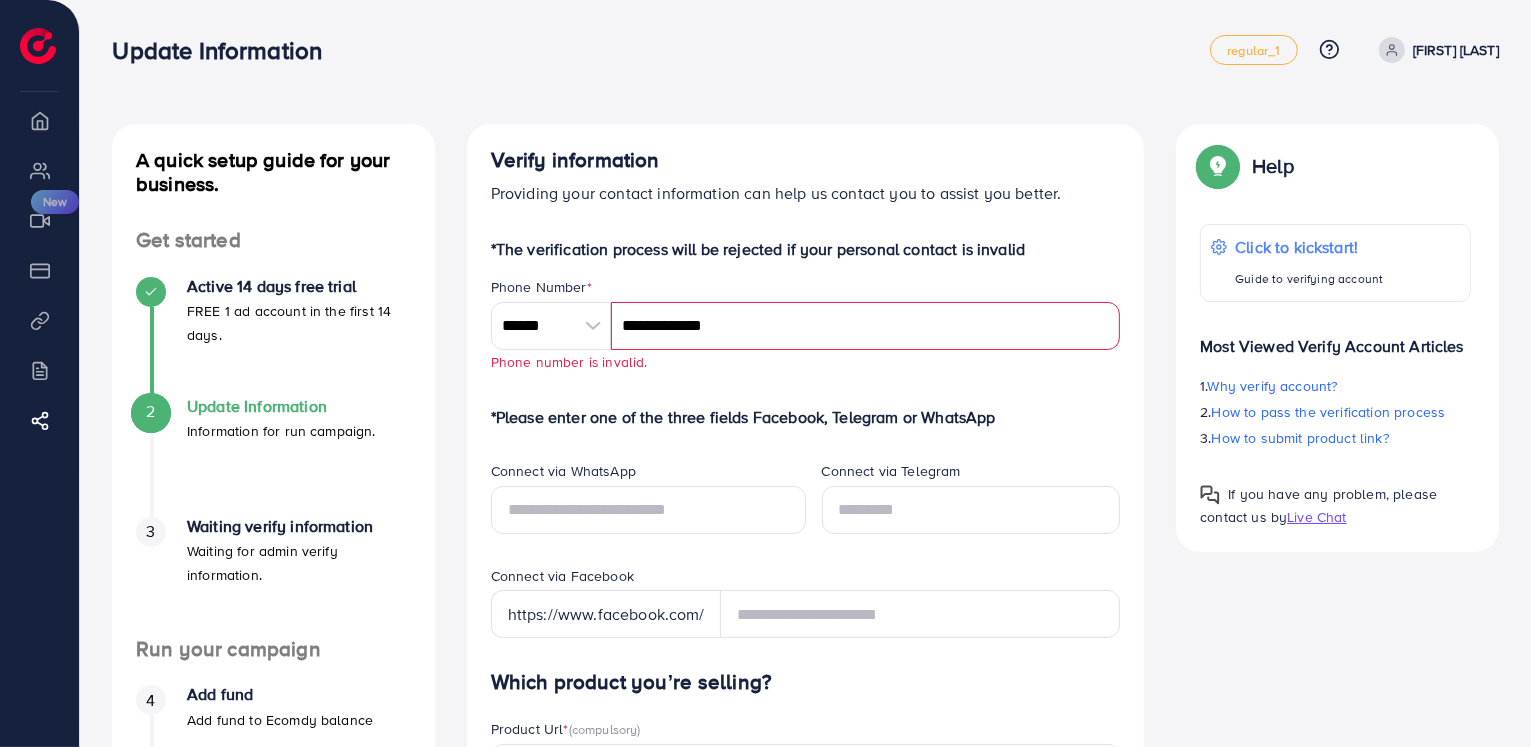 click on "**********" at bounding box center (806, 325) 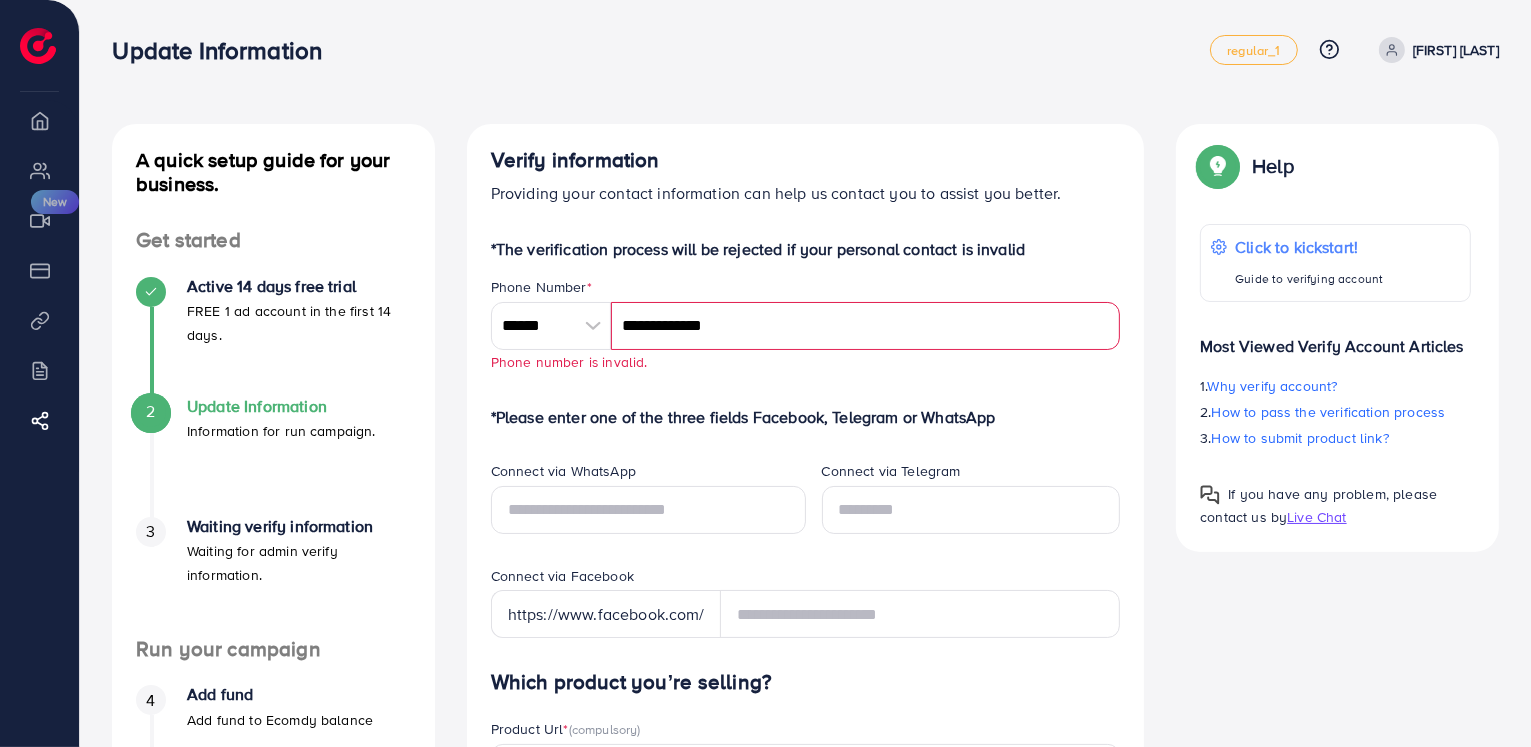 click on "**********" at bounding box center [866, 326] 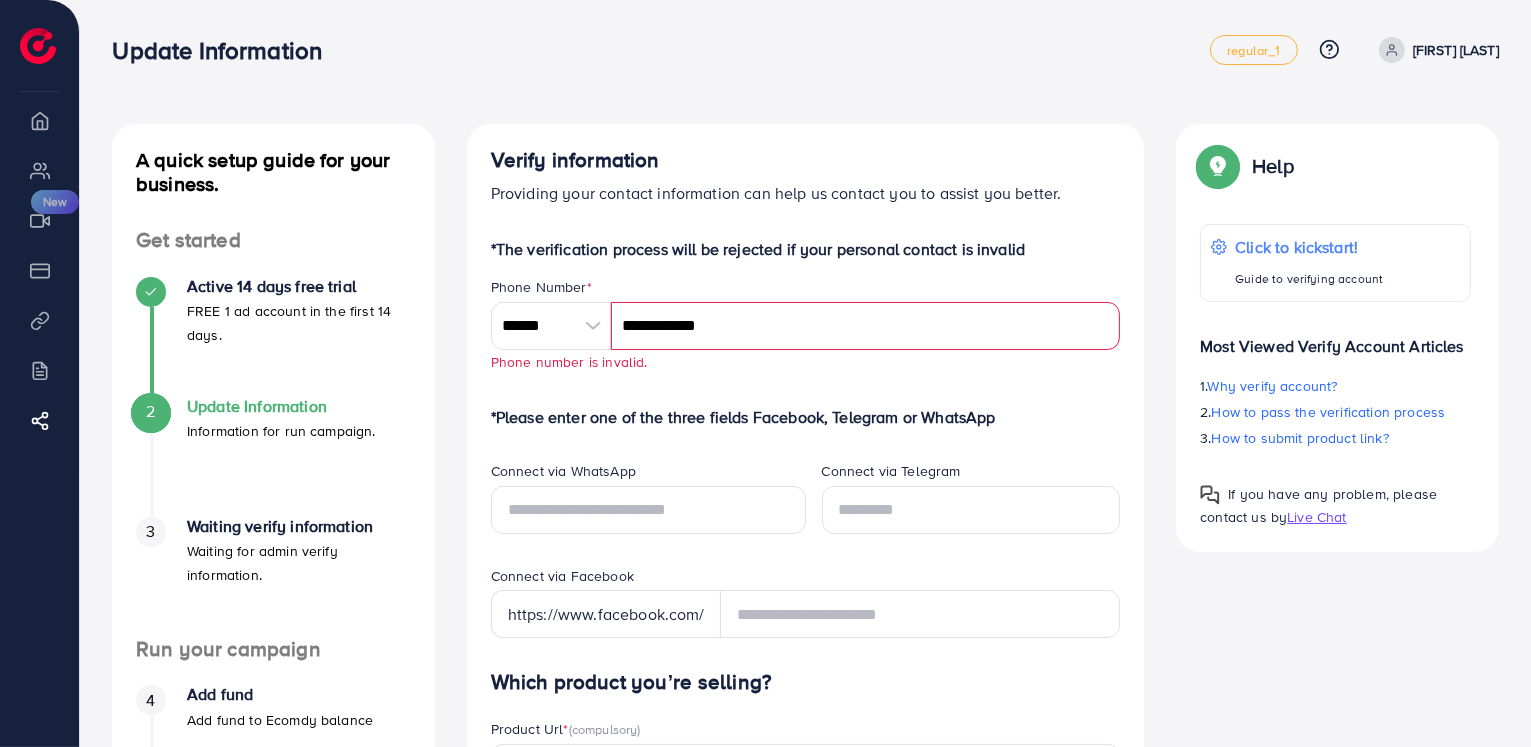 click on "**********" at bounding box center (806, 909) 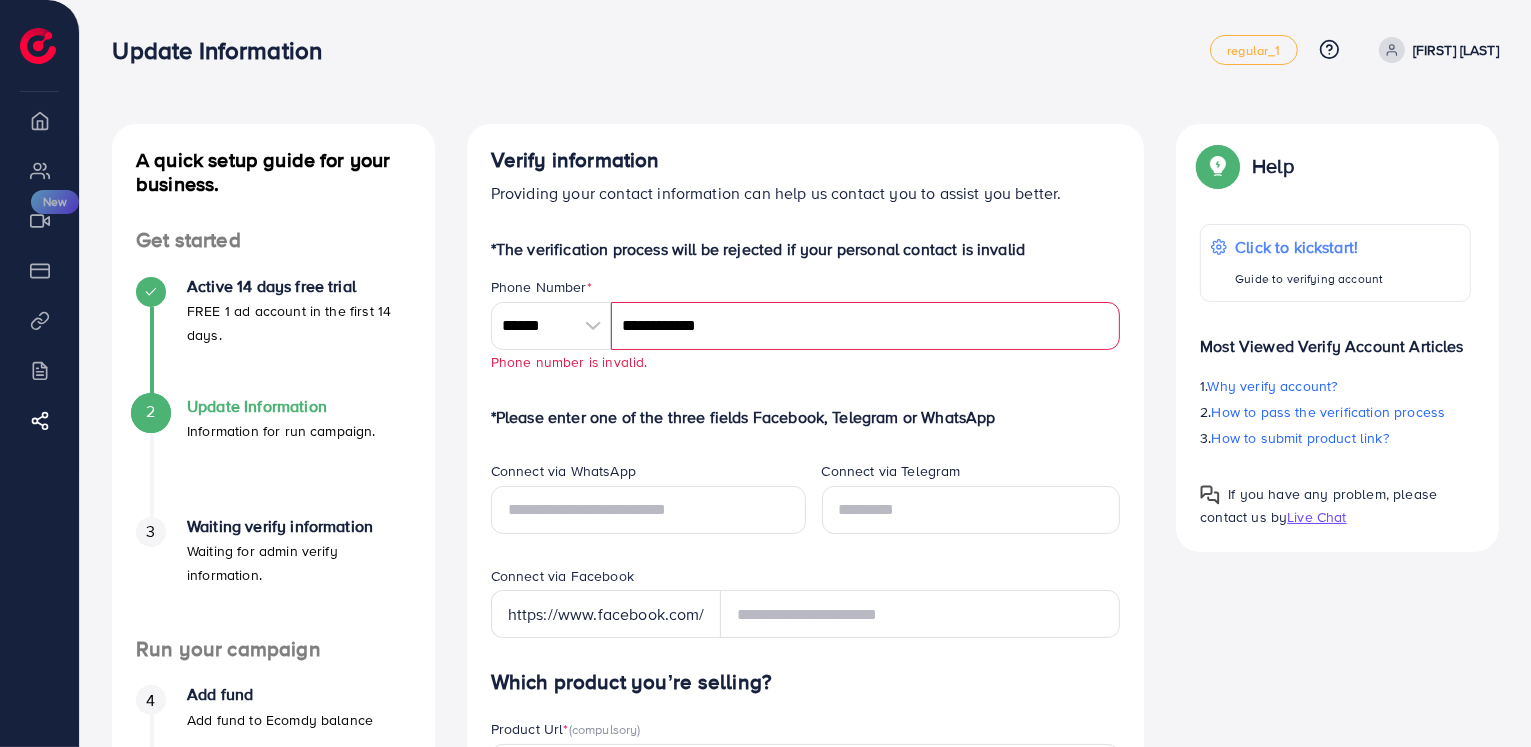 click on "**********" at bounding box center [866, 326] 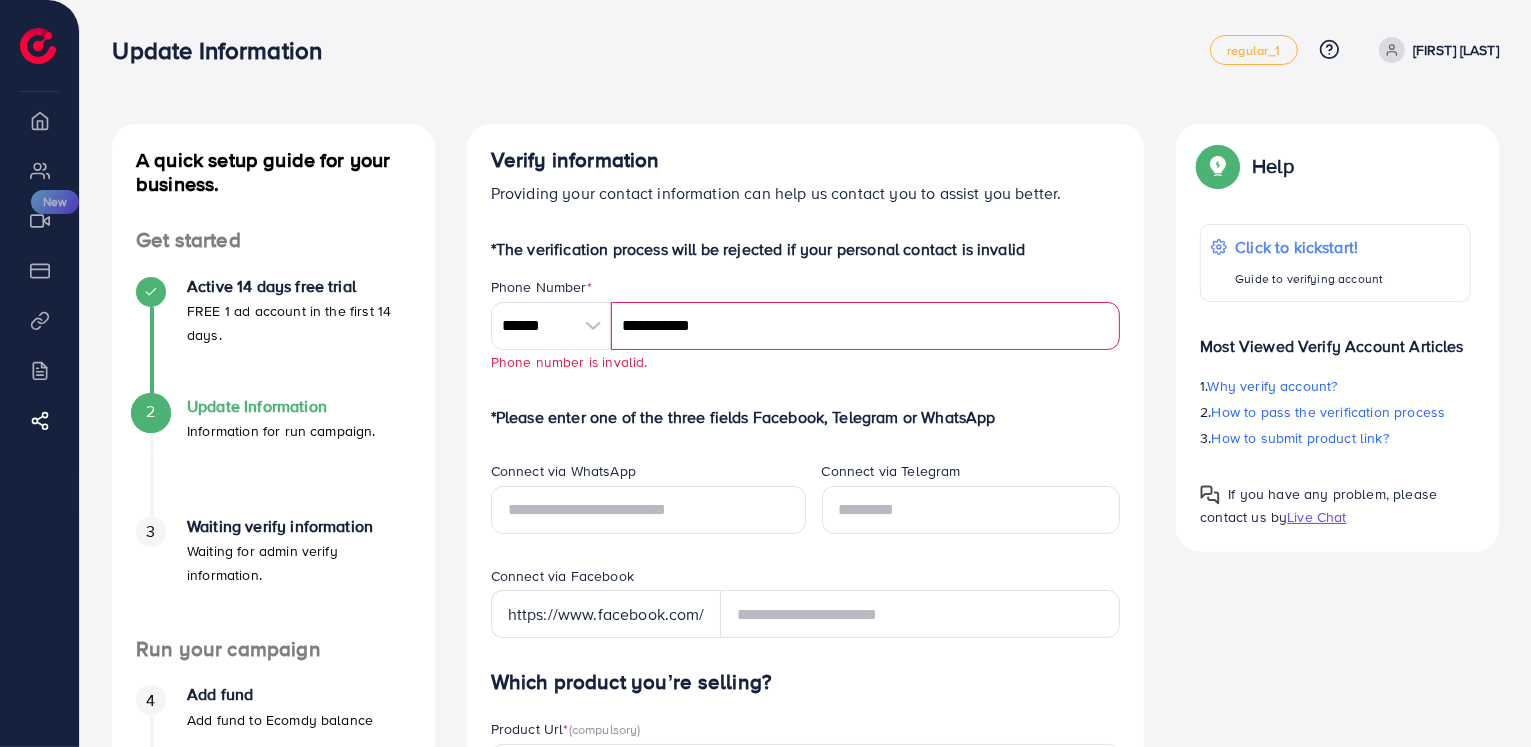 type on "**********" 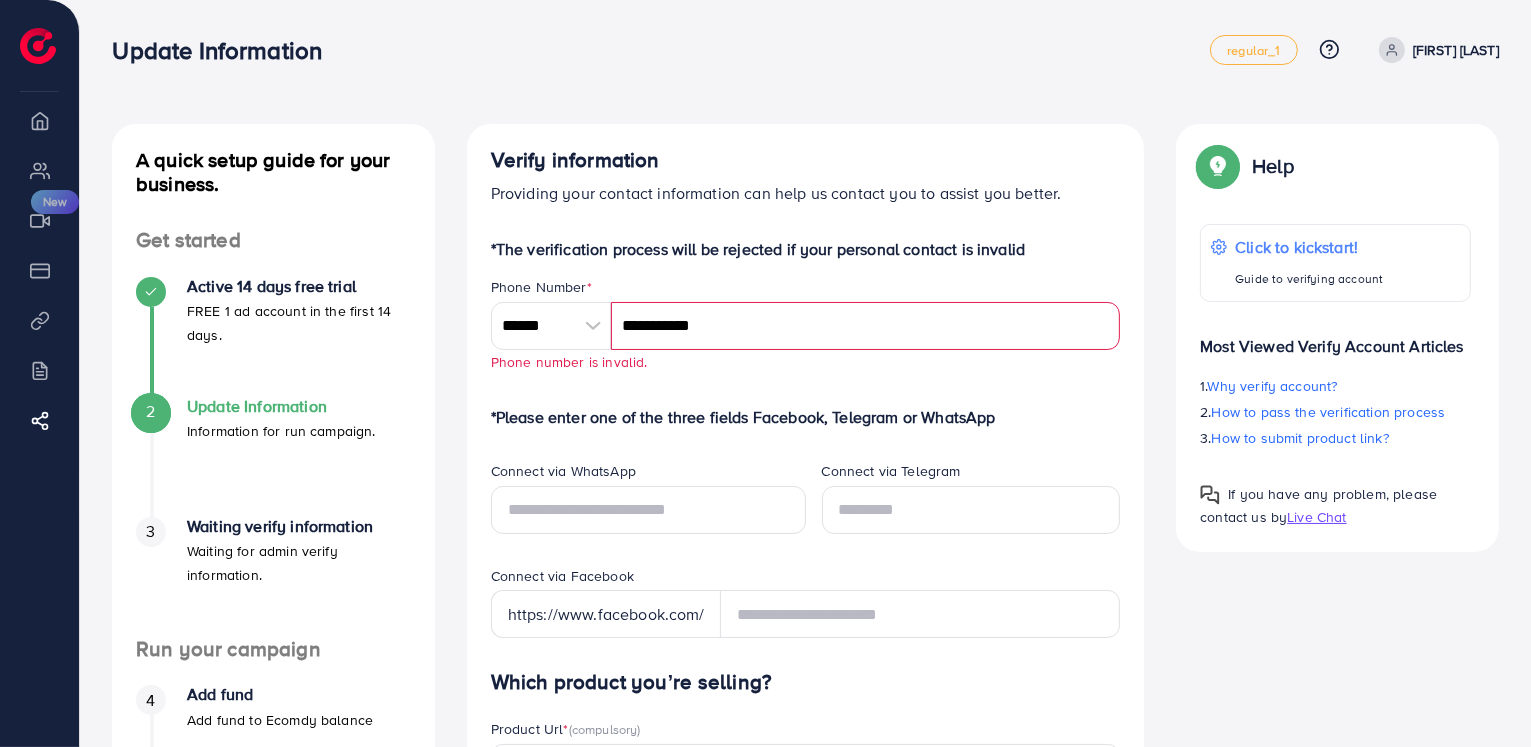 click on "*Please enter one of the three fields Facebook, Telegram or WhatsApp" at bounding box center (806, 417) 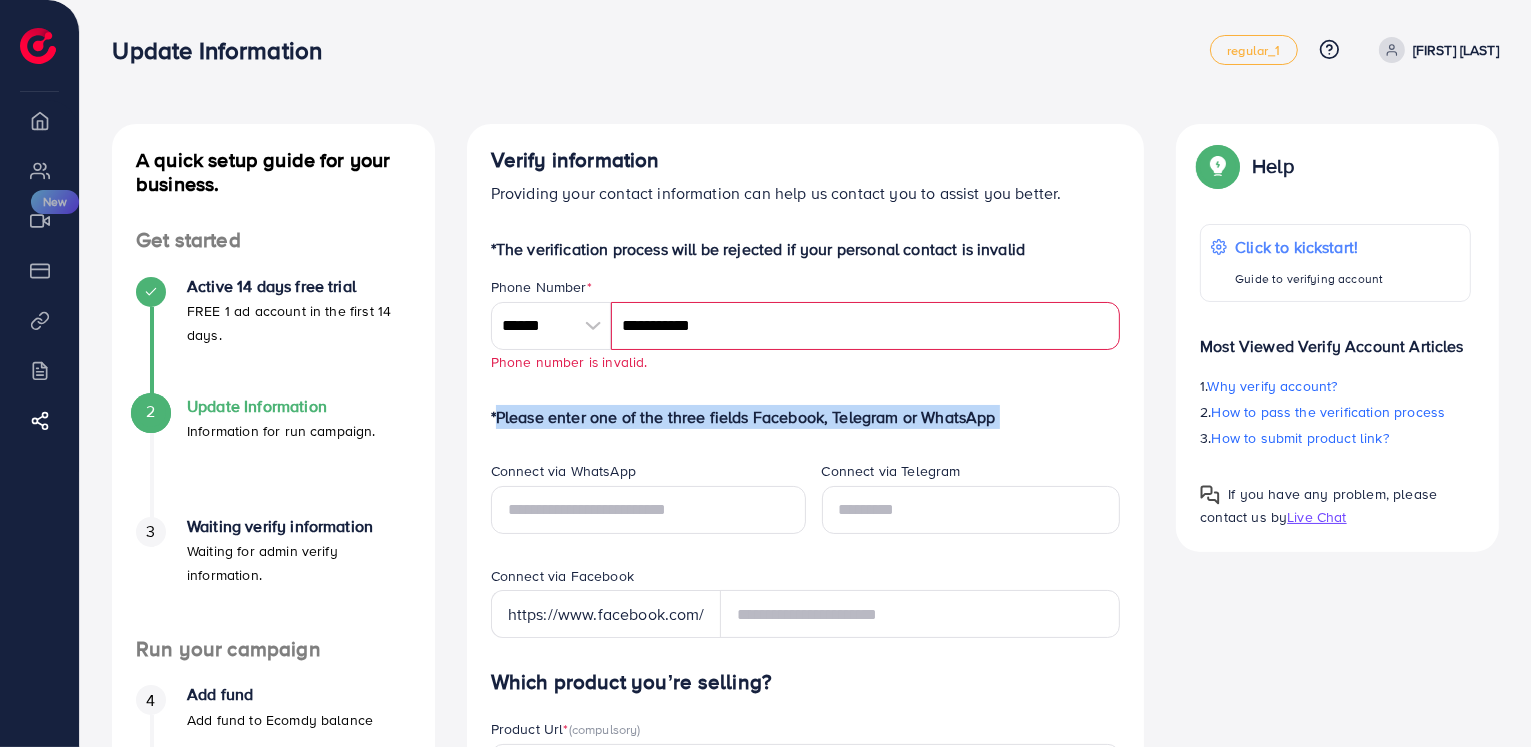 click on "**********" at bounding box center [806, 909] 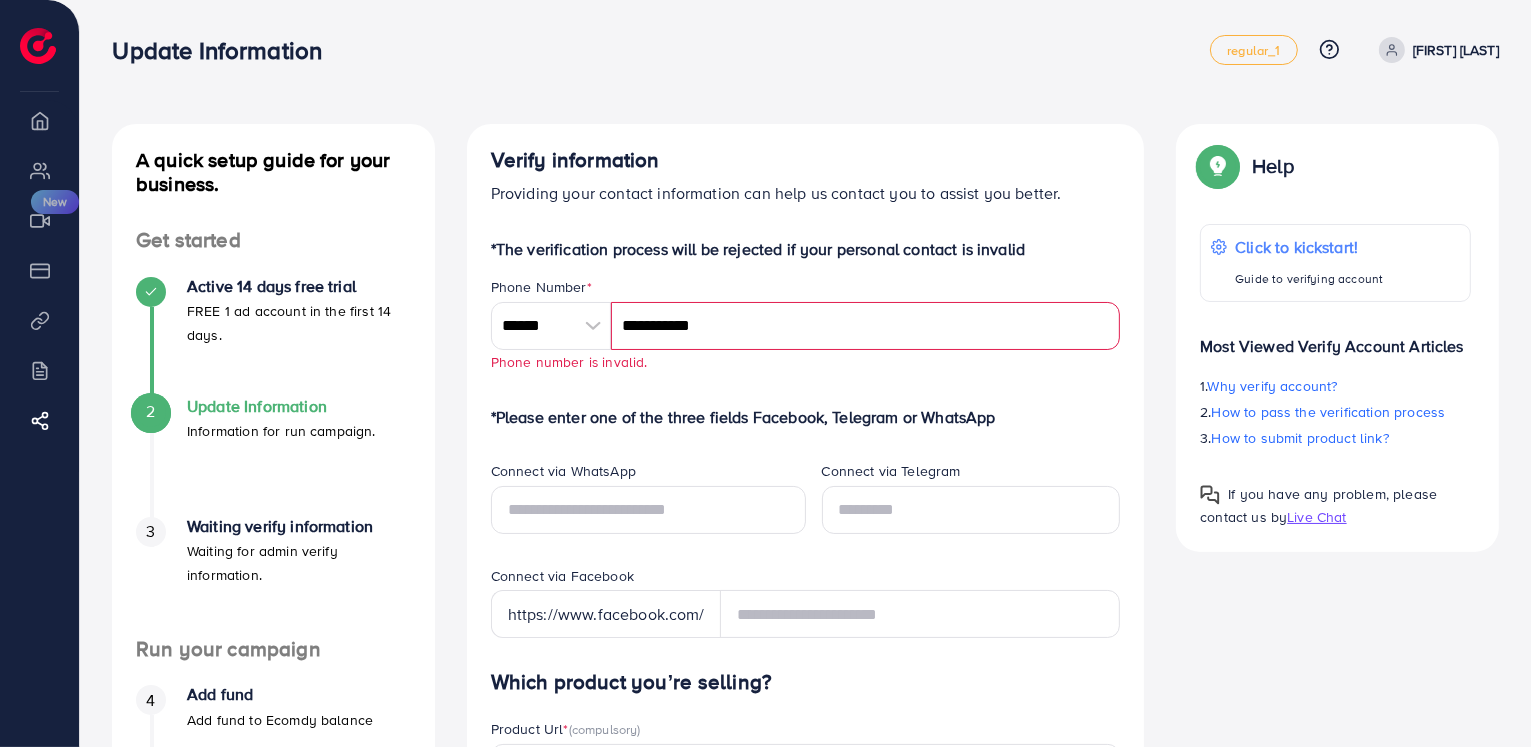 click on "**********" at bounding box center [806, 325] 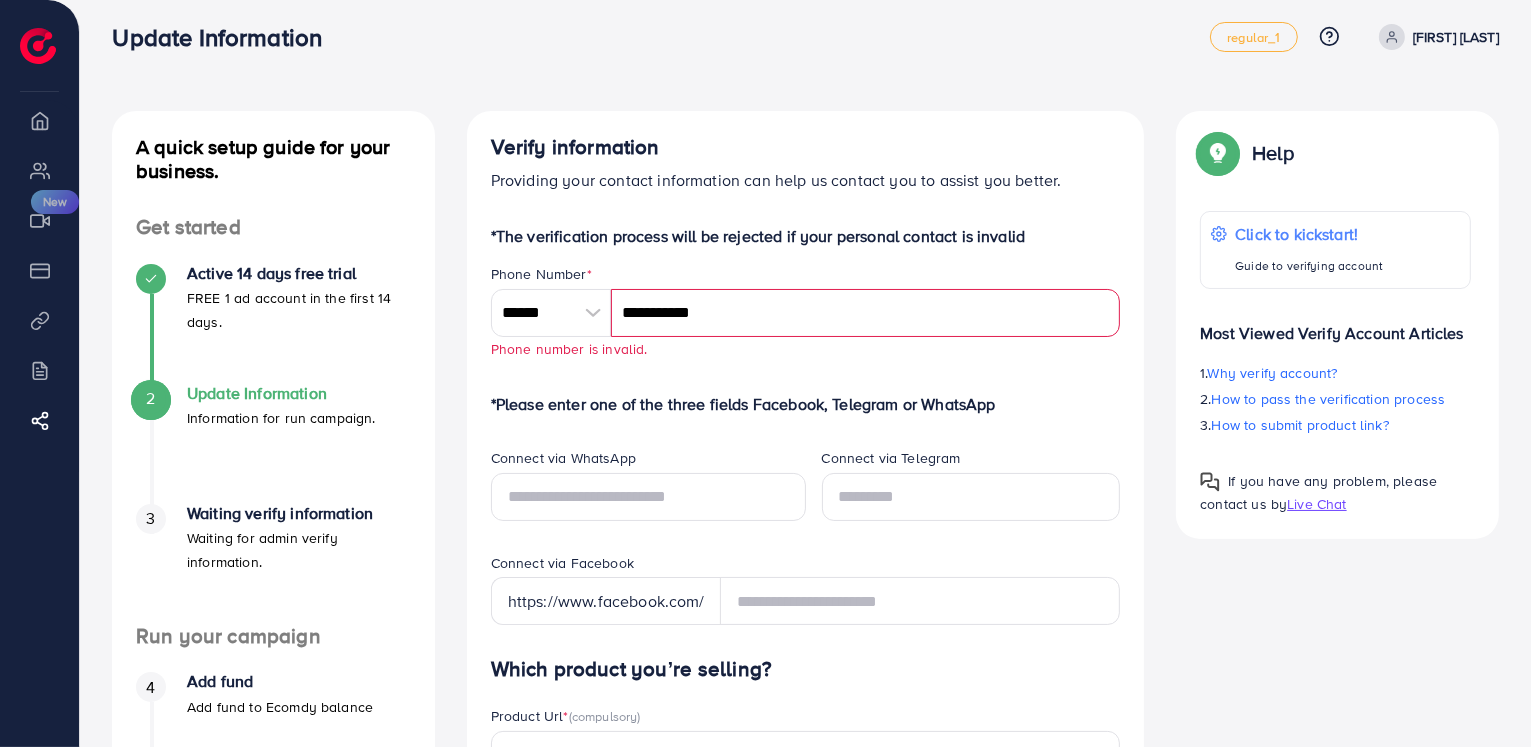 scroll, scrollTop: 12, scrollLeft: 0, axis: vertical 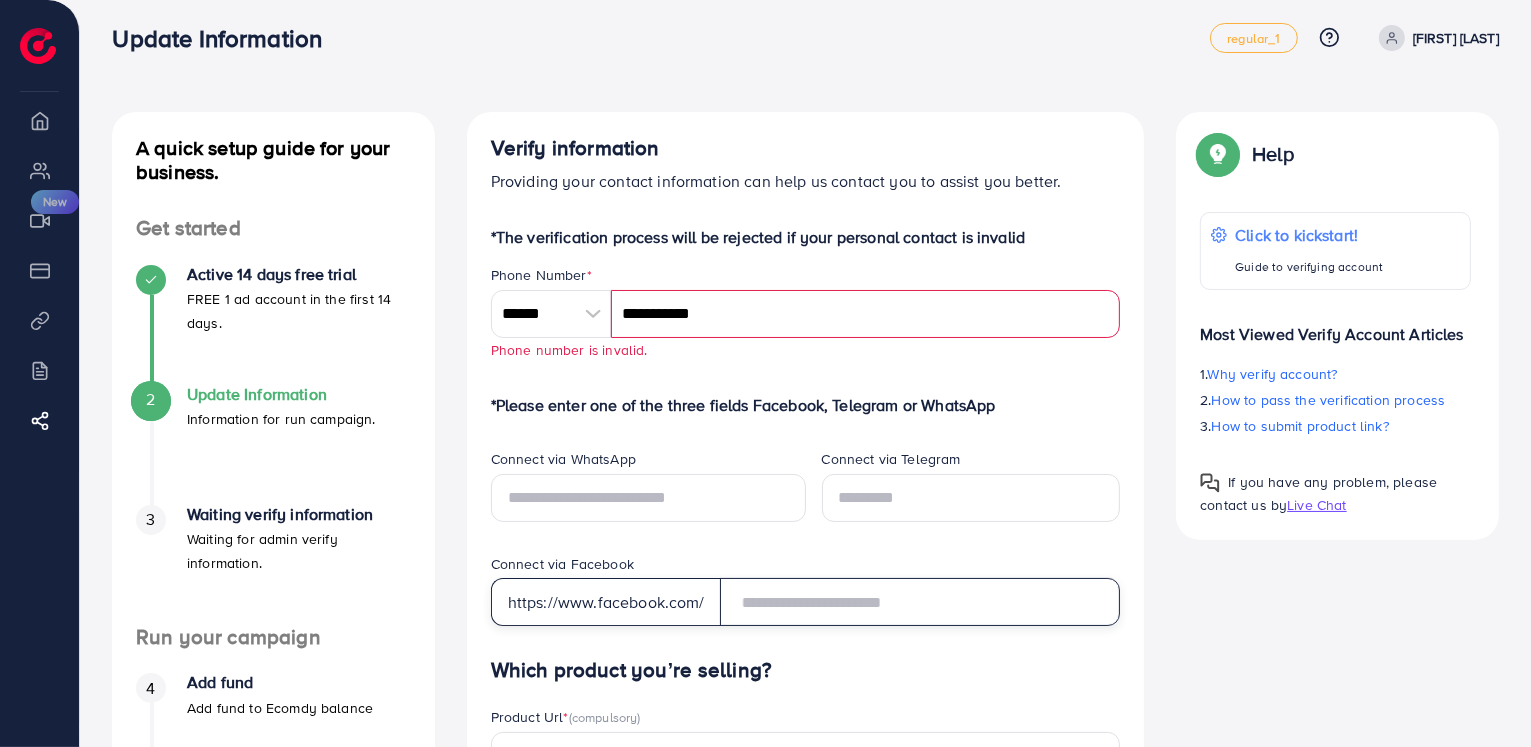 click at bounding box center [920, 602] 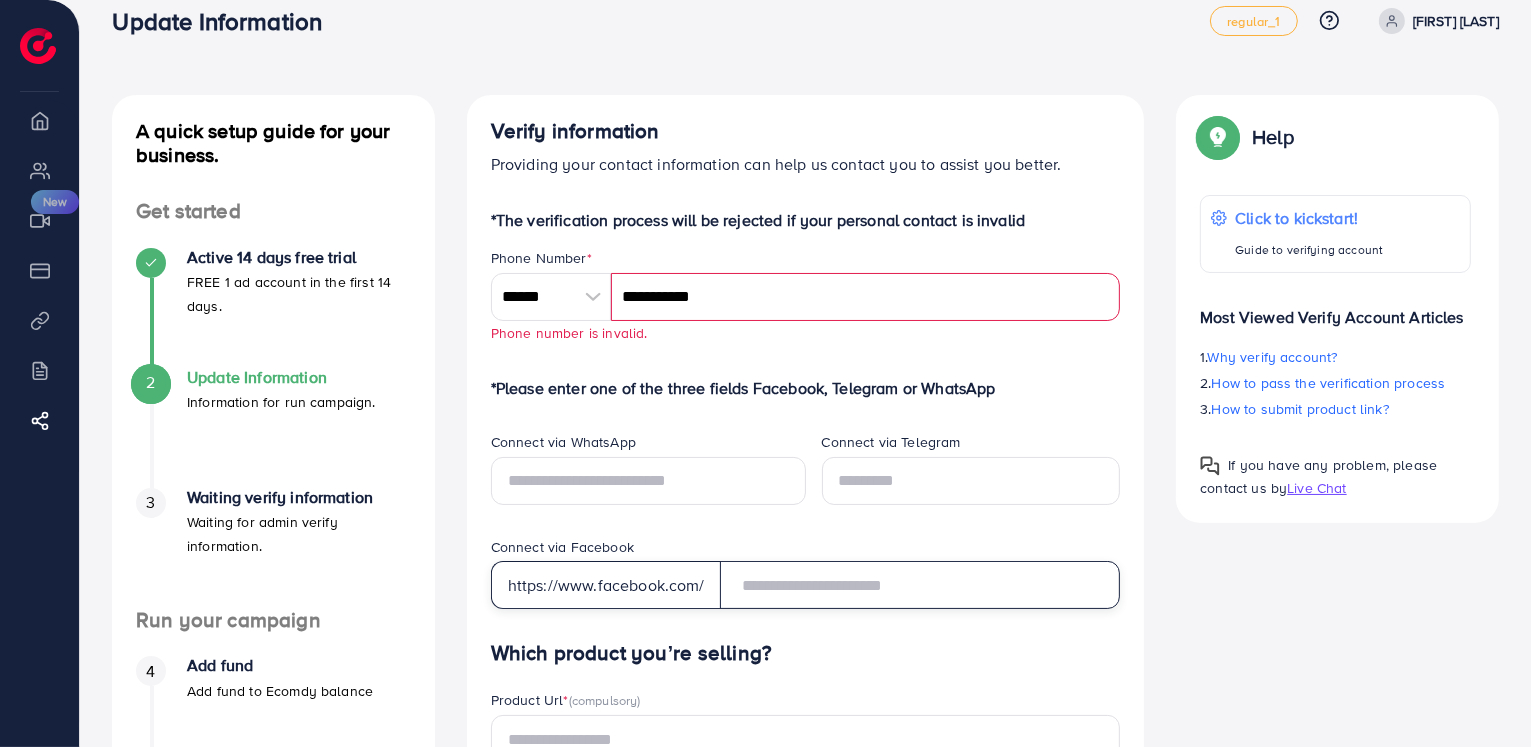 scroll, scrollTop: 33, scrollLeft: 0, axis: vertical 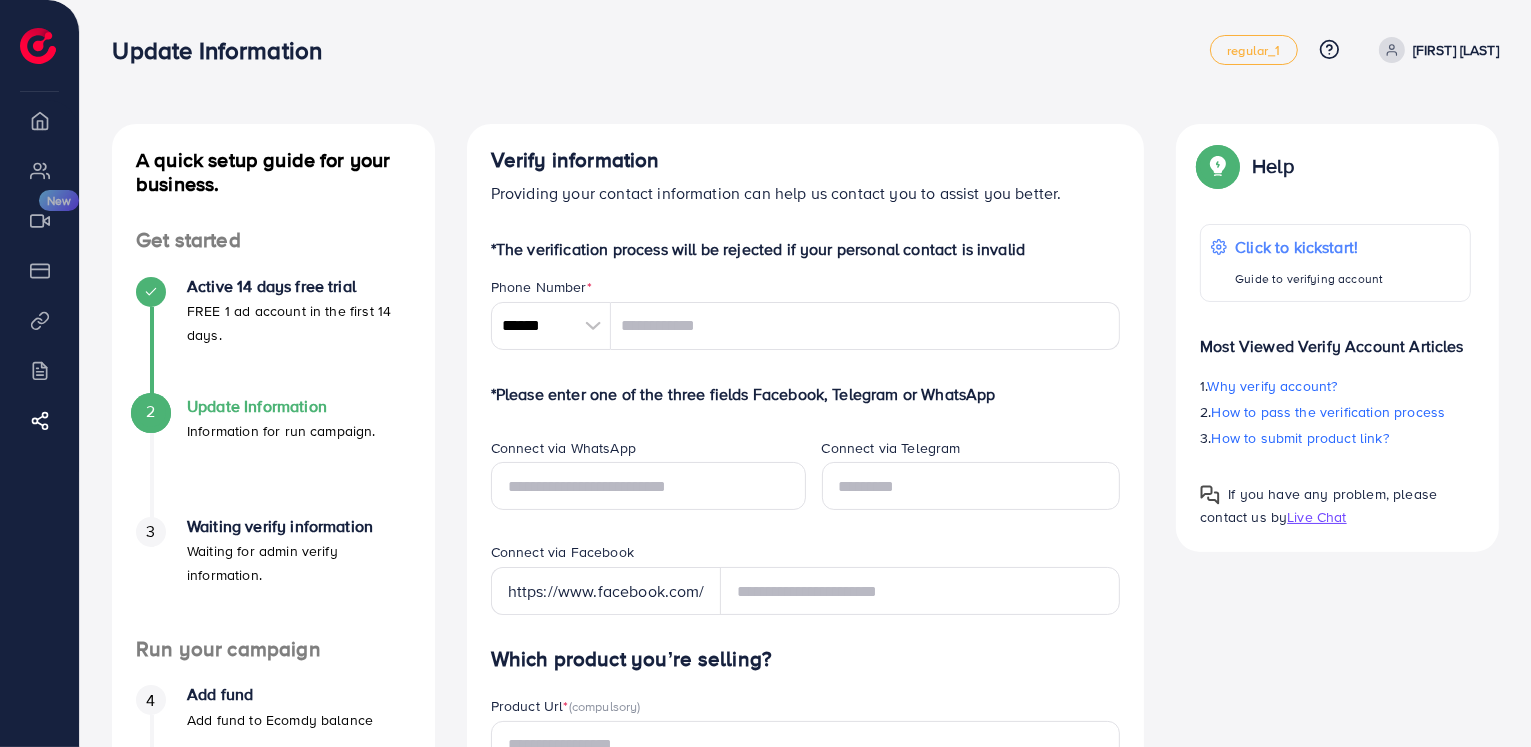 click at bounding box center [593, 326] 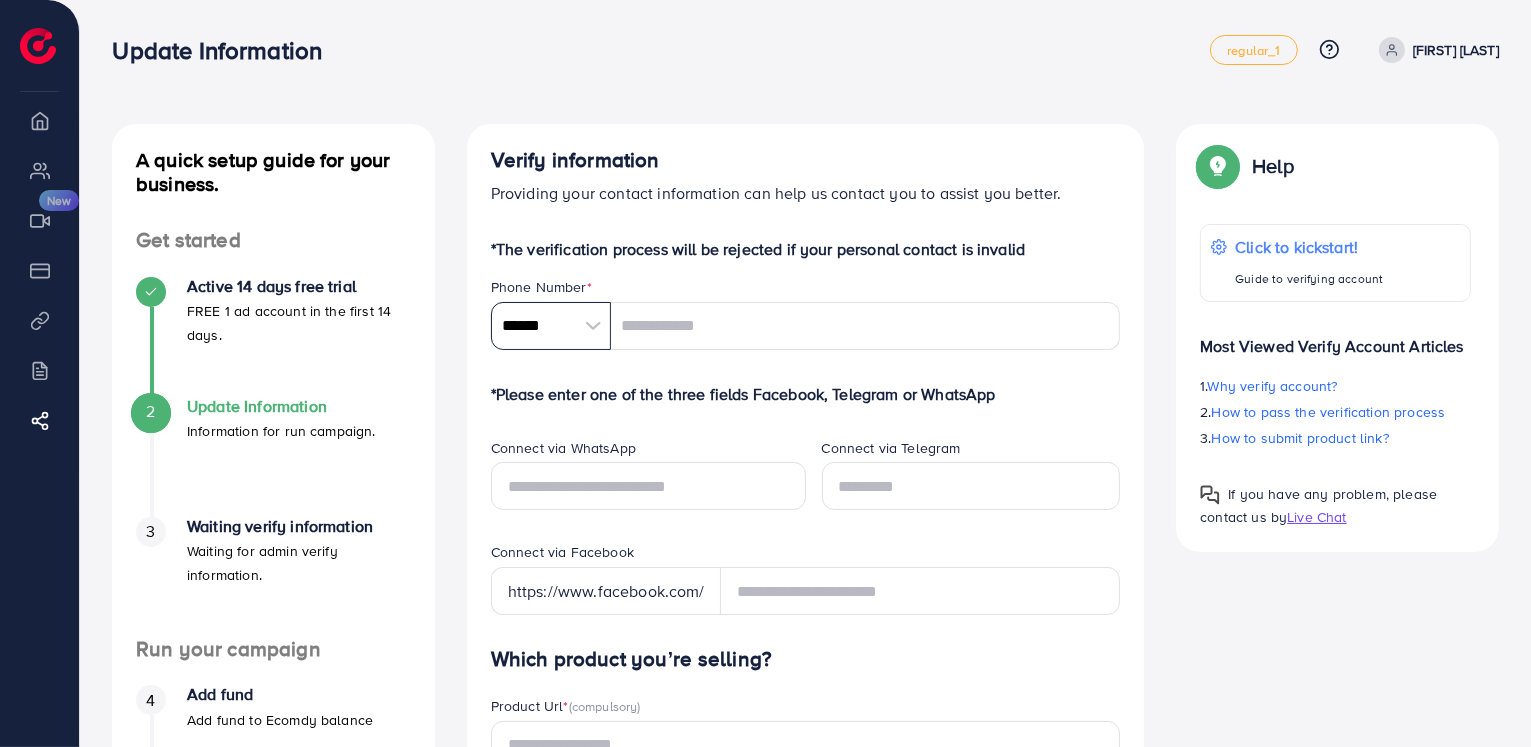 scroll, scrollTop: 9284, scrollLeft: 0, axis: vertical 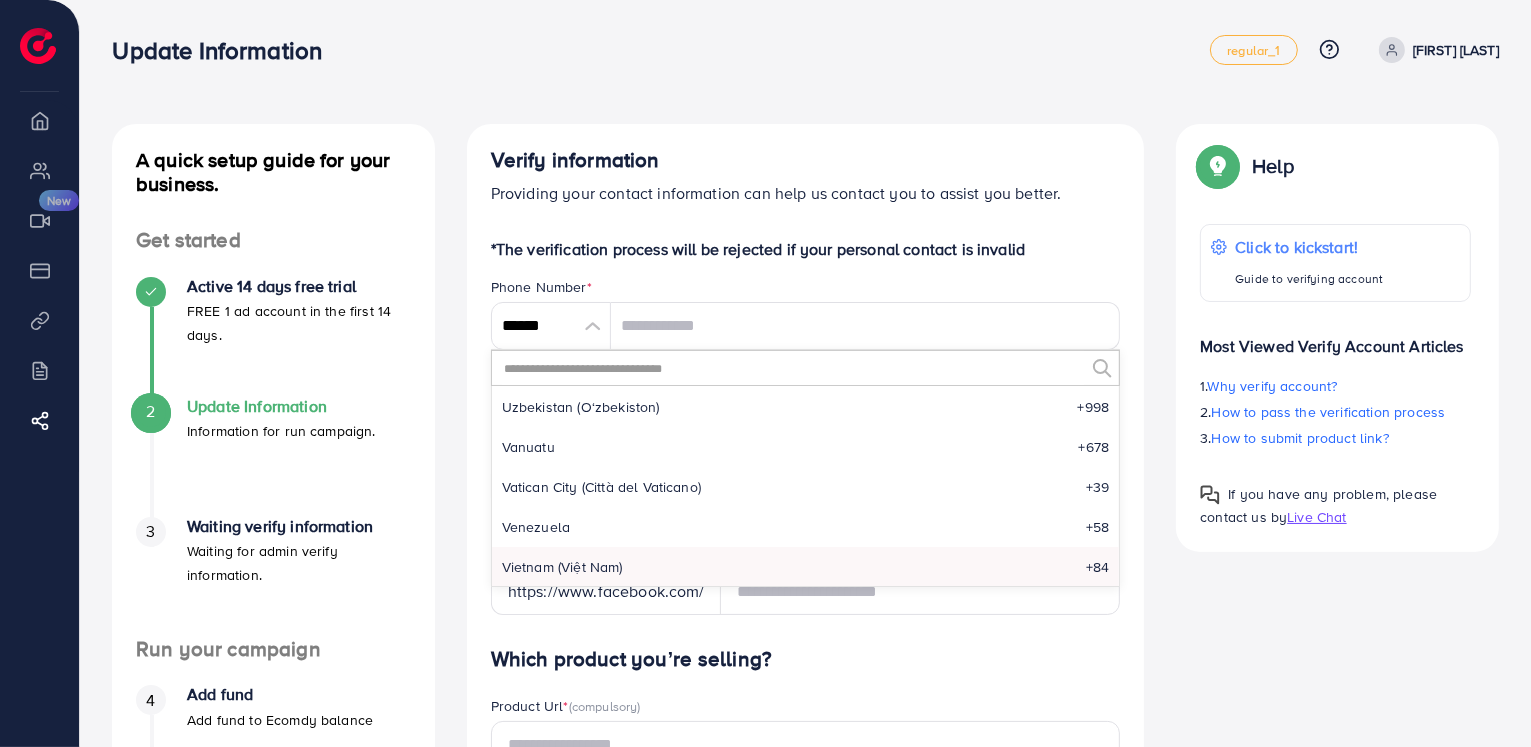 click at bounding box center [793, 368] 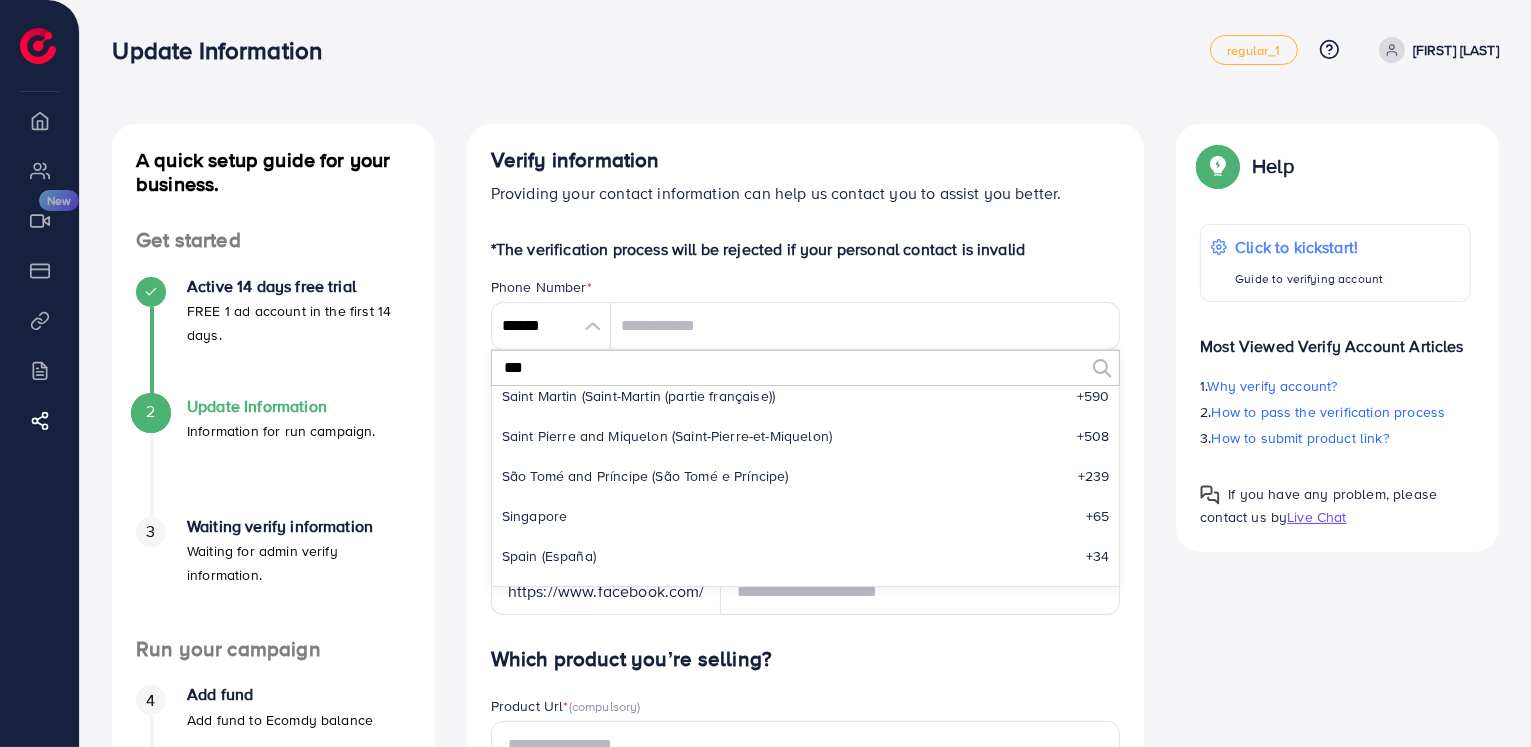 scroll, scrollTop: 0, scrollLeft: 0, axis: both 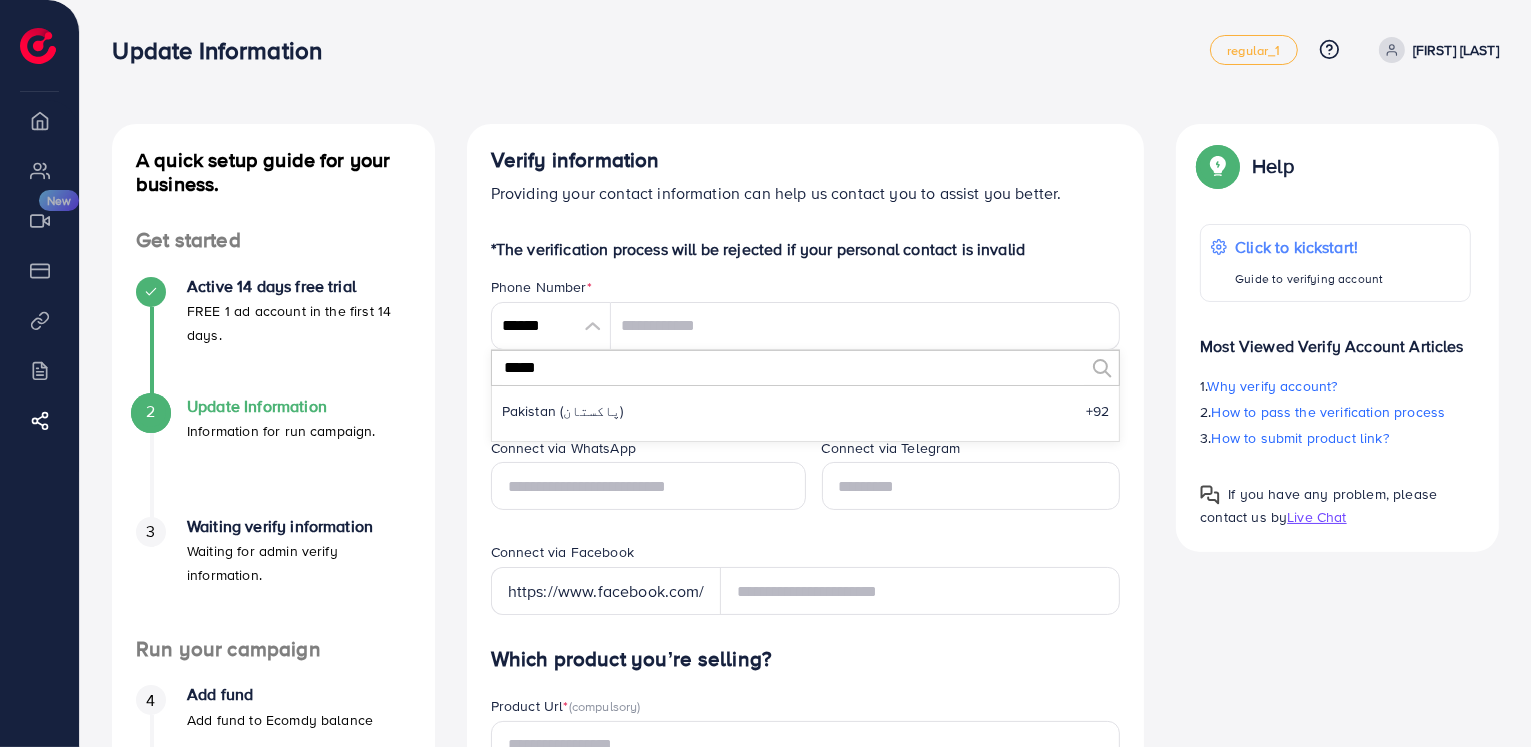 type on "*****" 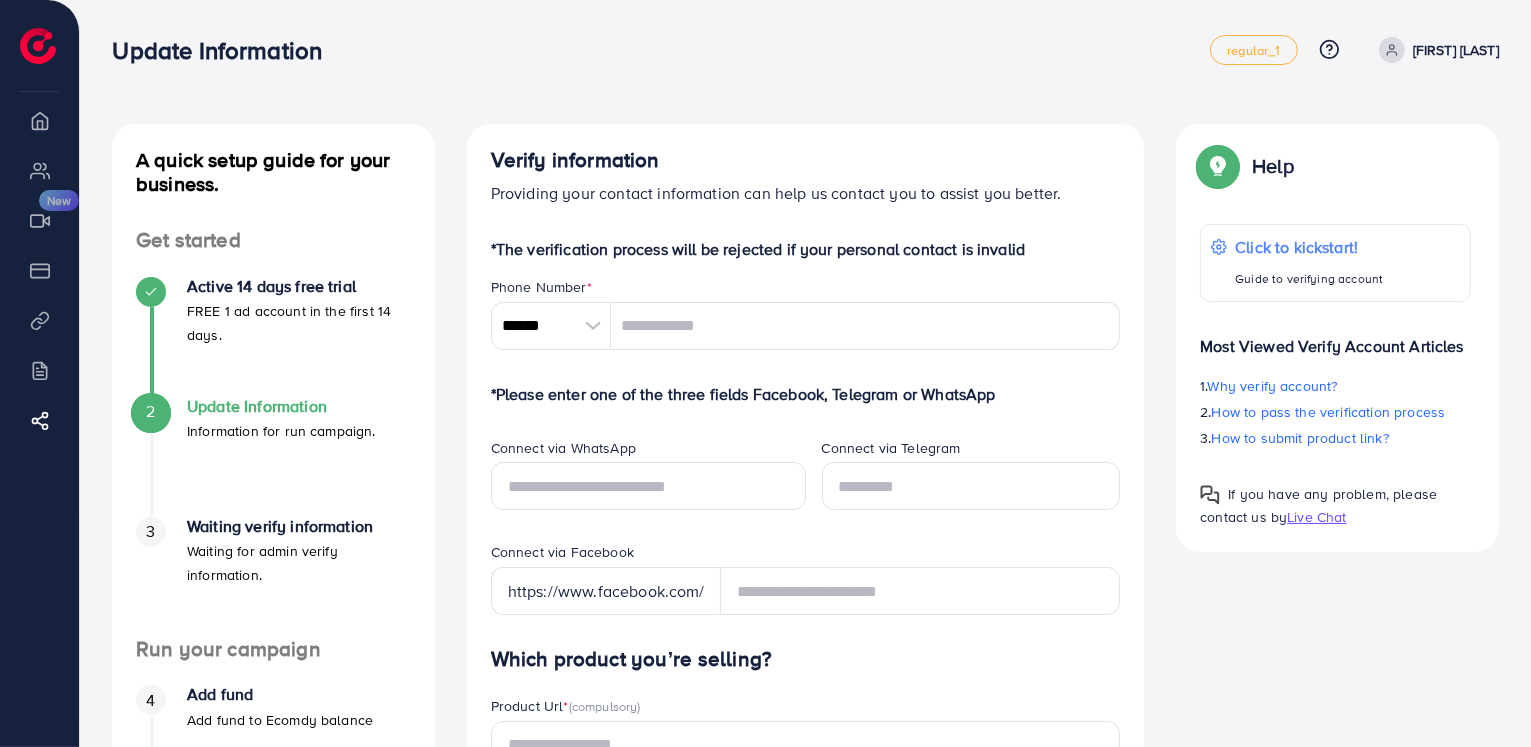 type on "******" 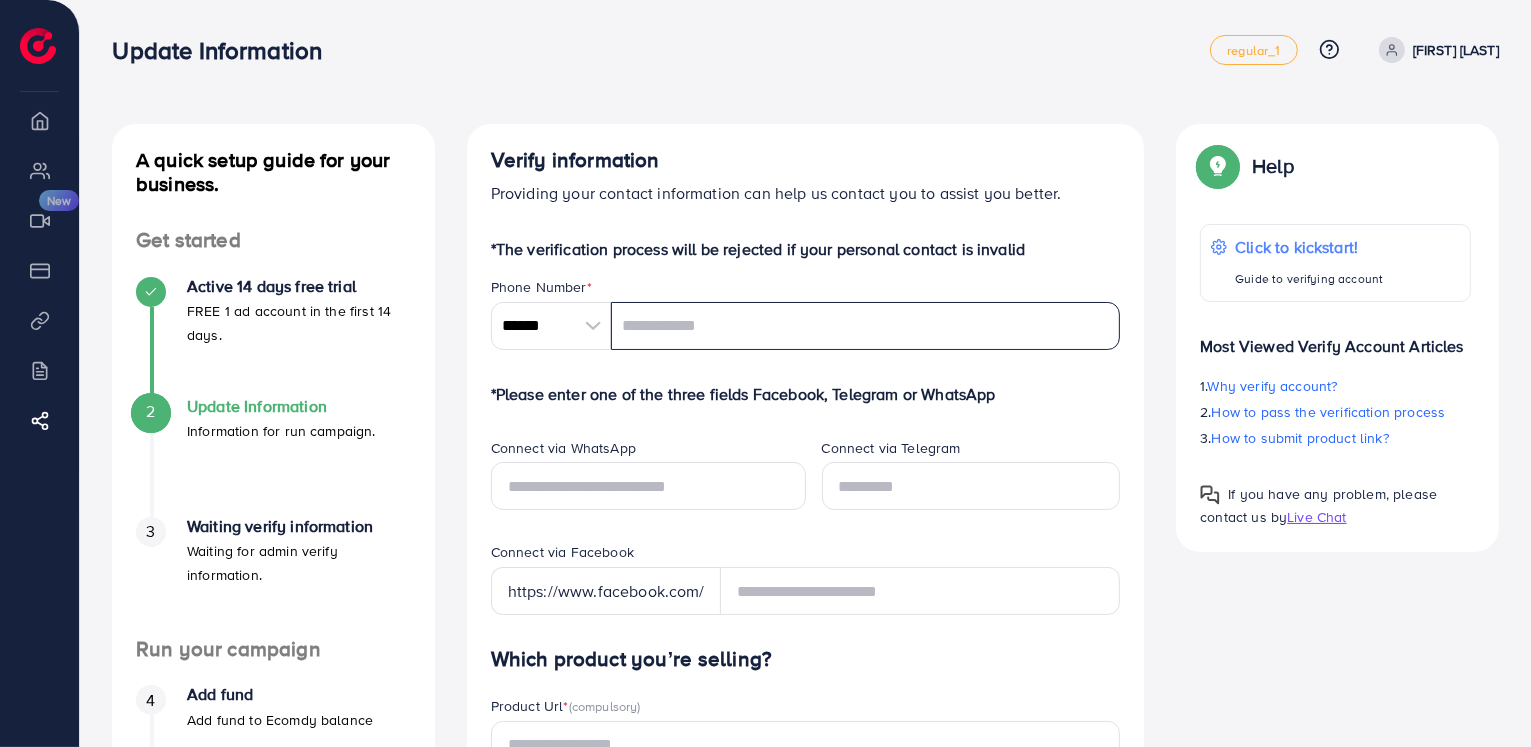 click at bounding box center [866, 326] 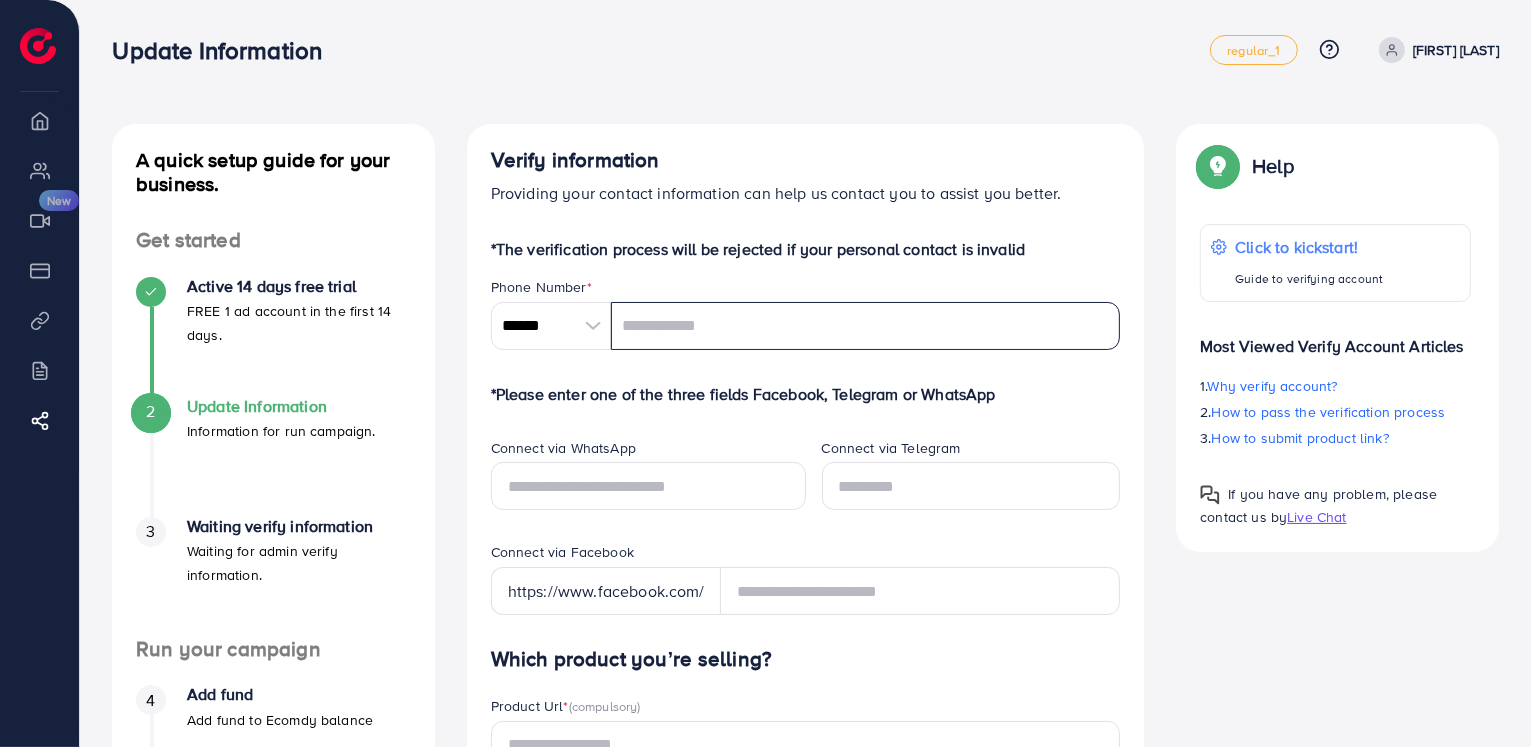 paste on "**********" 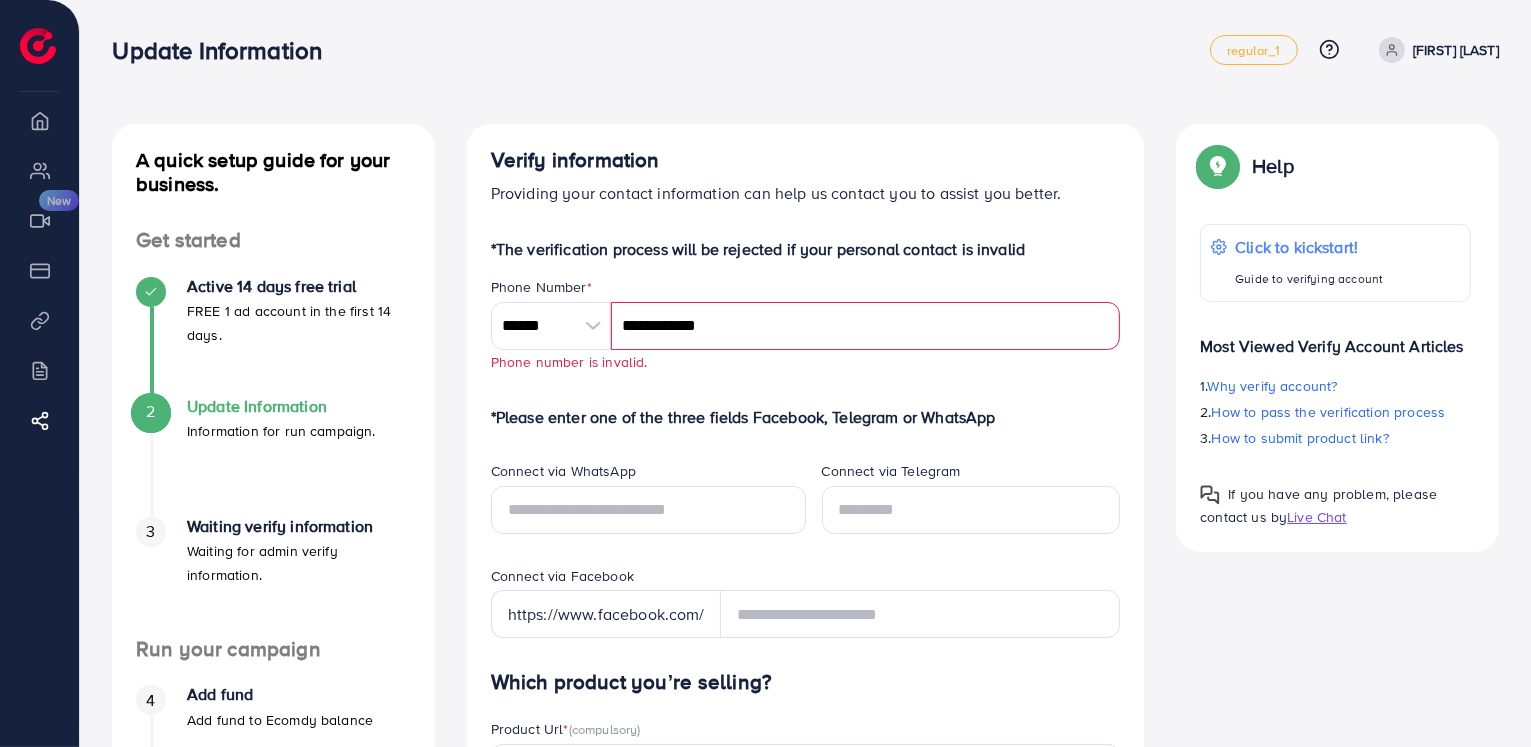 click on "**********" at bounding box center (866, 326) 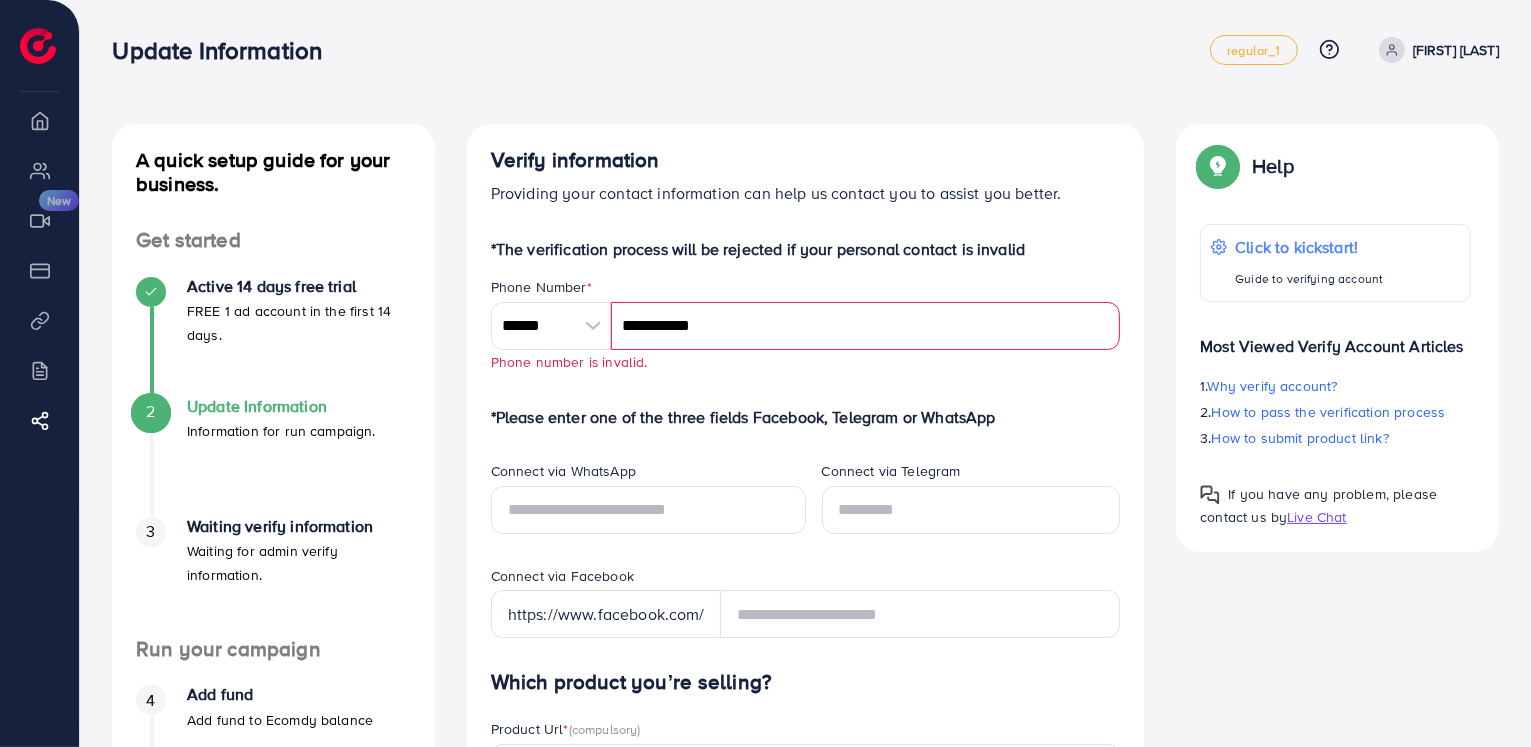 click on "**********" at bounding box center [866, 326] 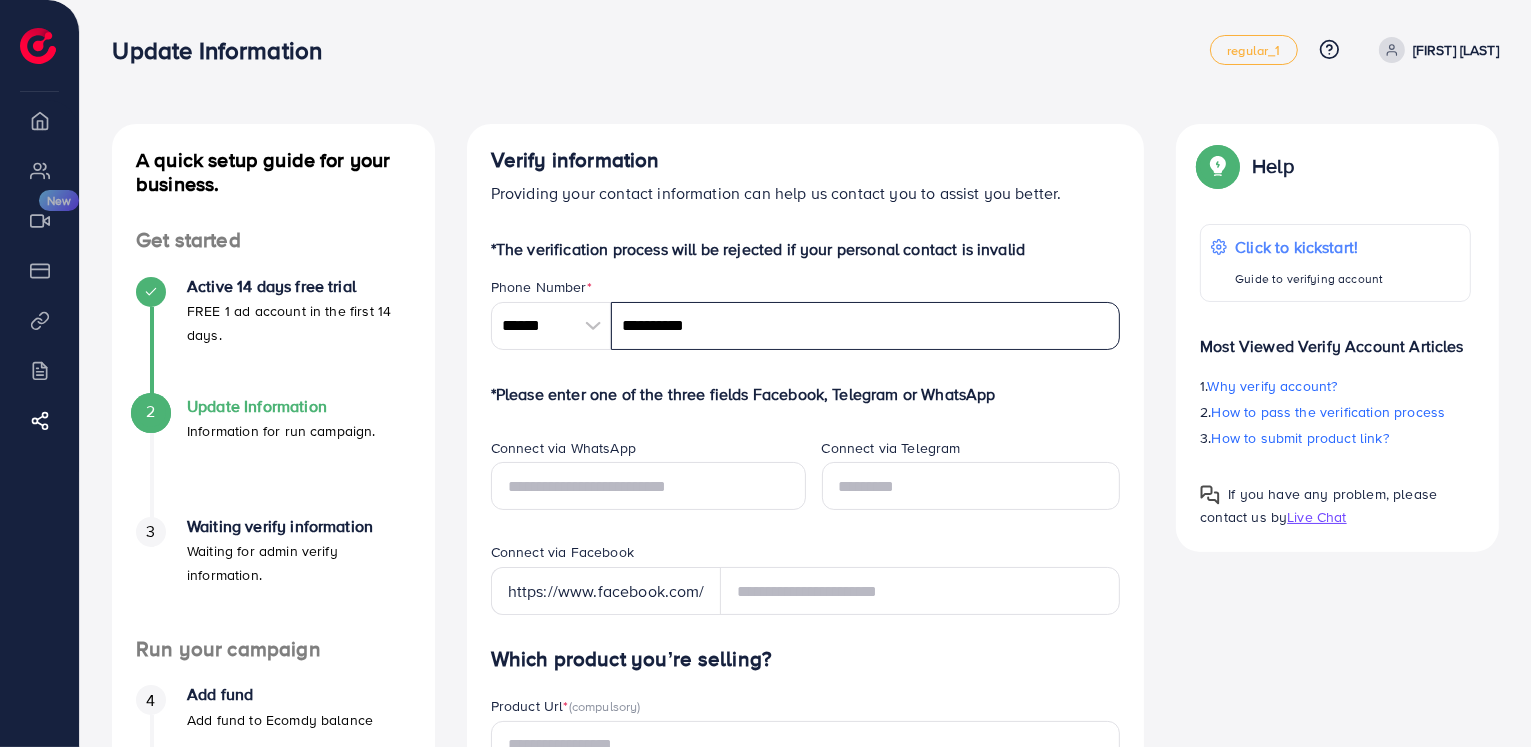type on "**********" 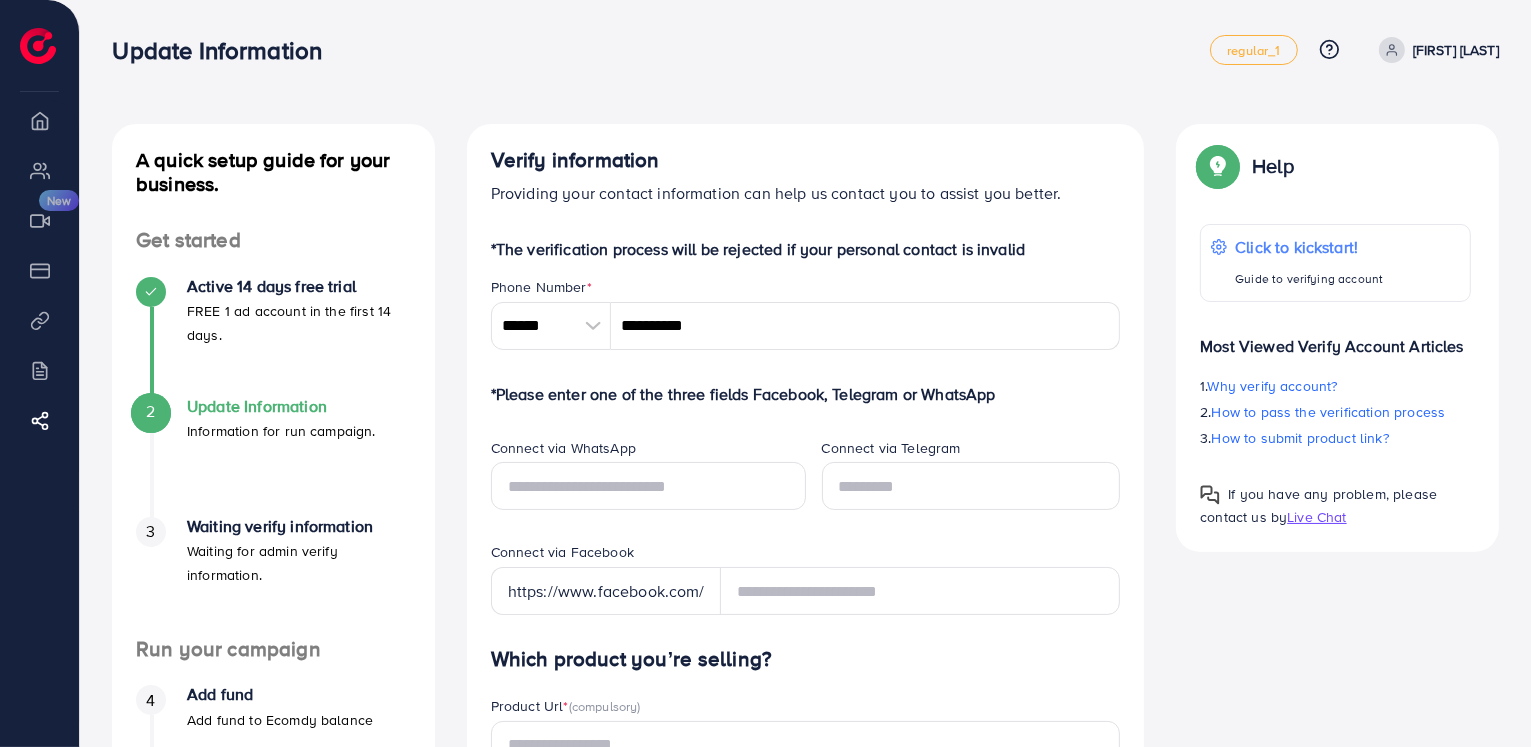 click on "**********" at bounding box center [806, 898] 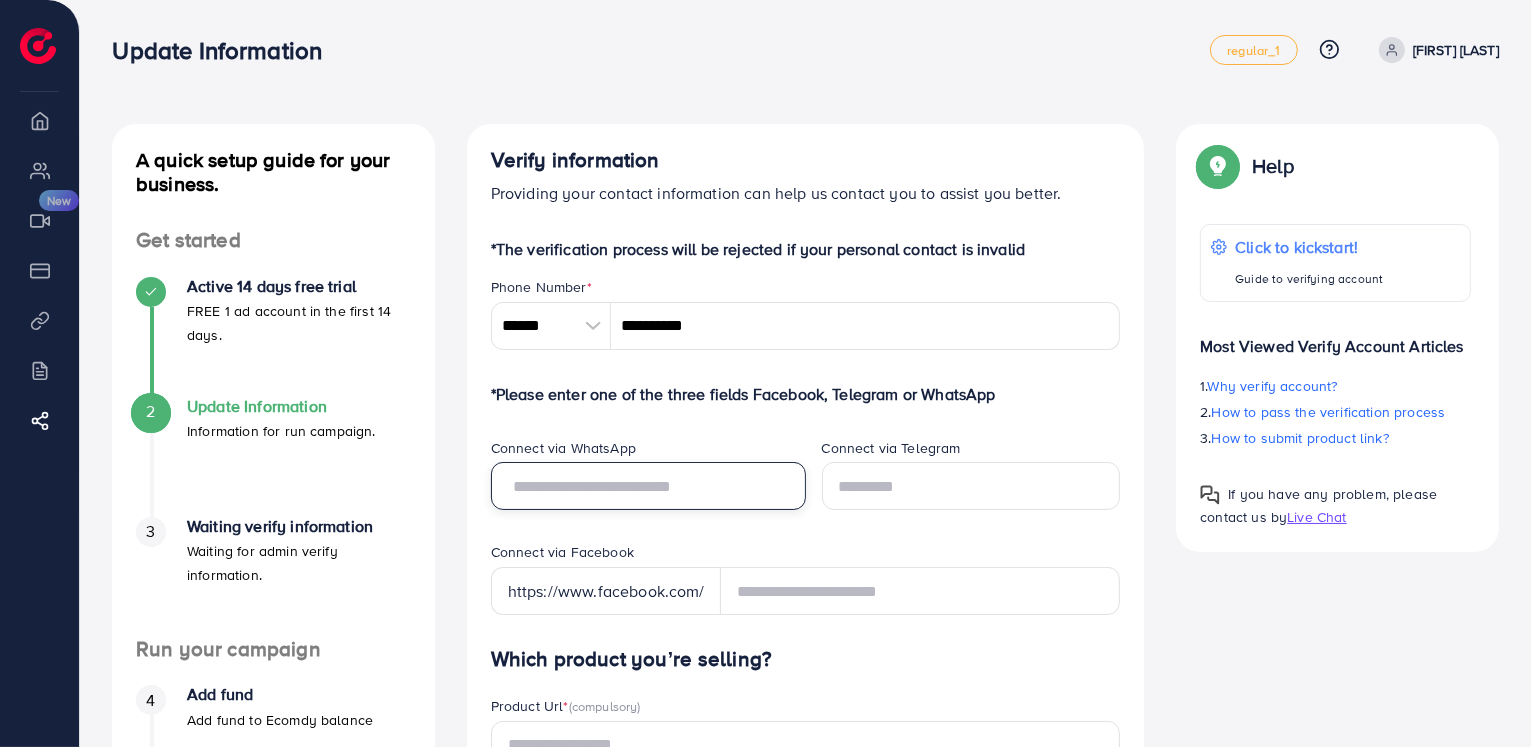 click at bounding box center (648, 486) 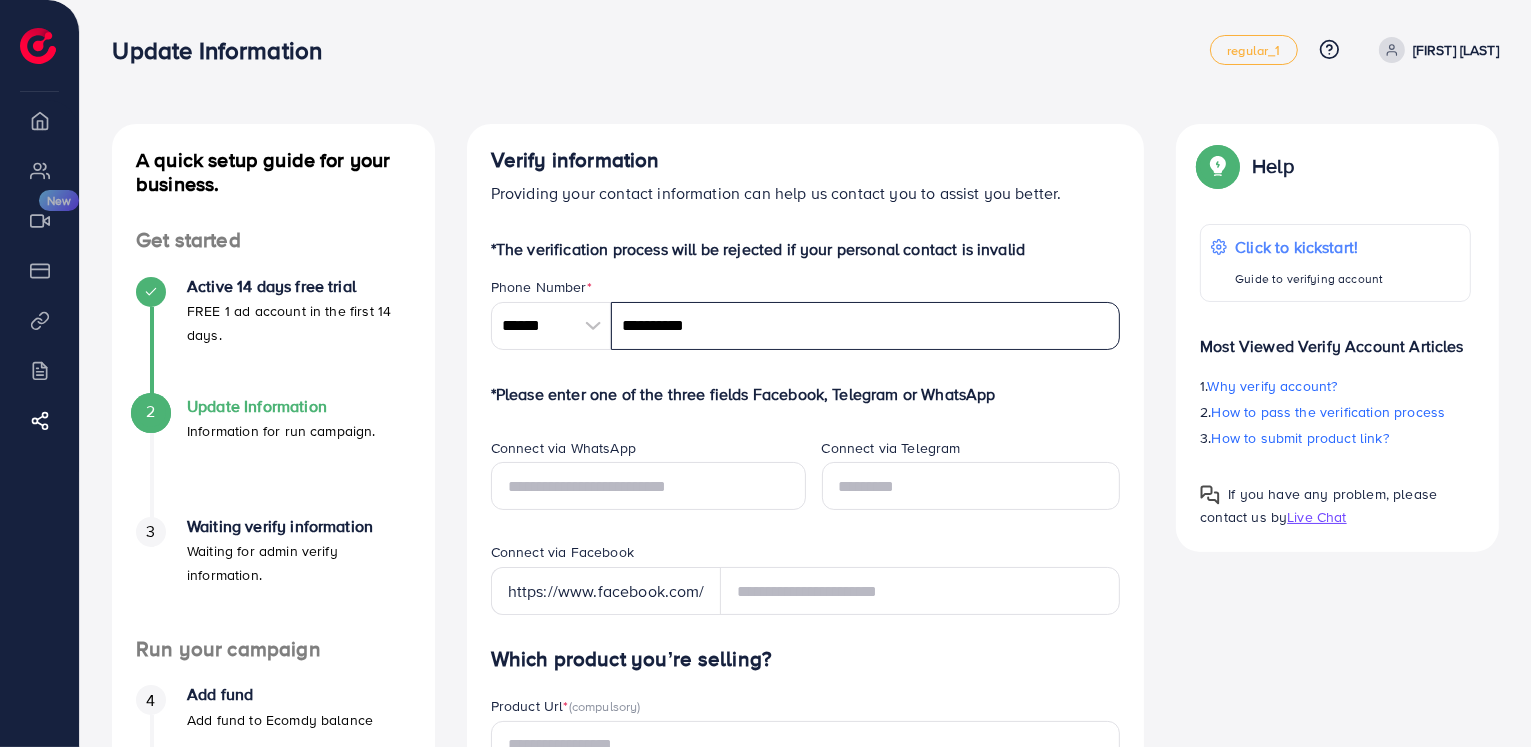 drag, startPoint x: 729, startPoint y: 322, endPoint x: 615, endPoint y: 326, distance: 114.07015 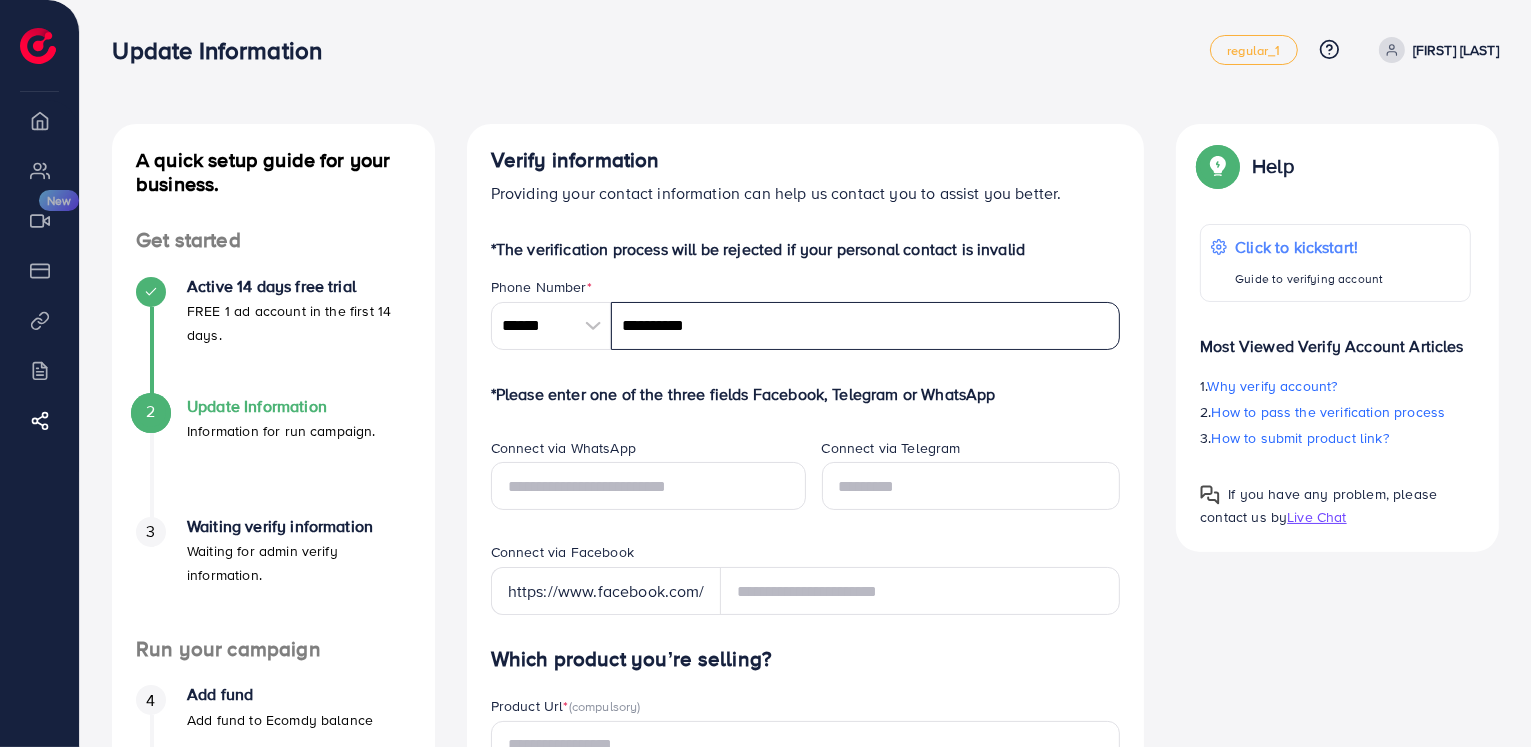 click on "**********" at bounding box center [866, 326] 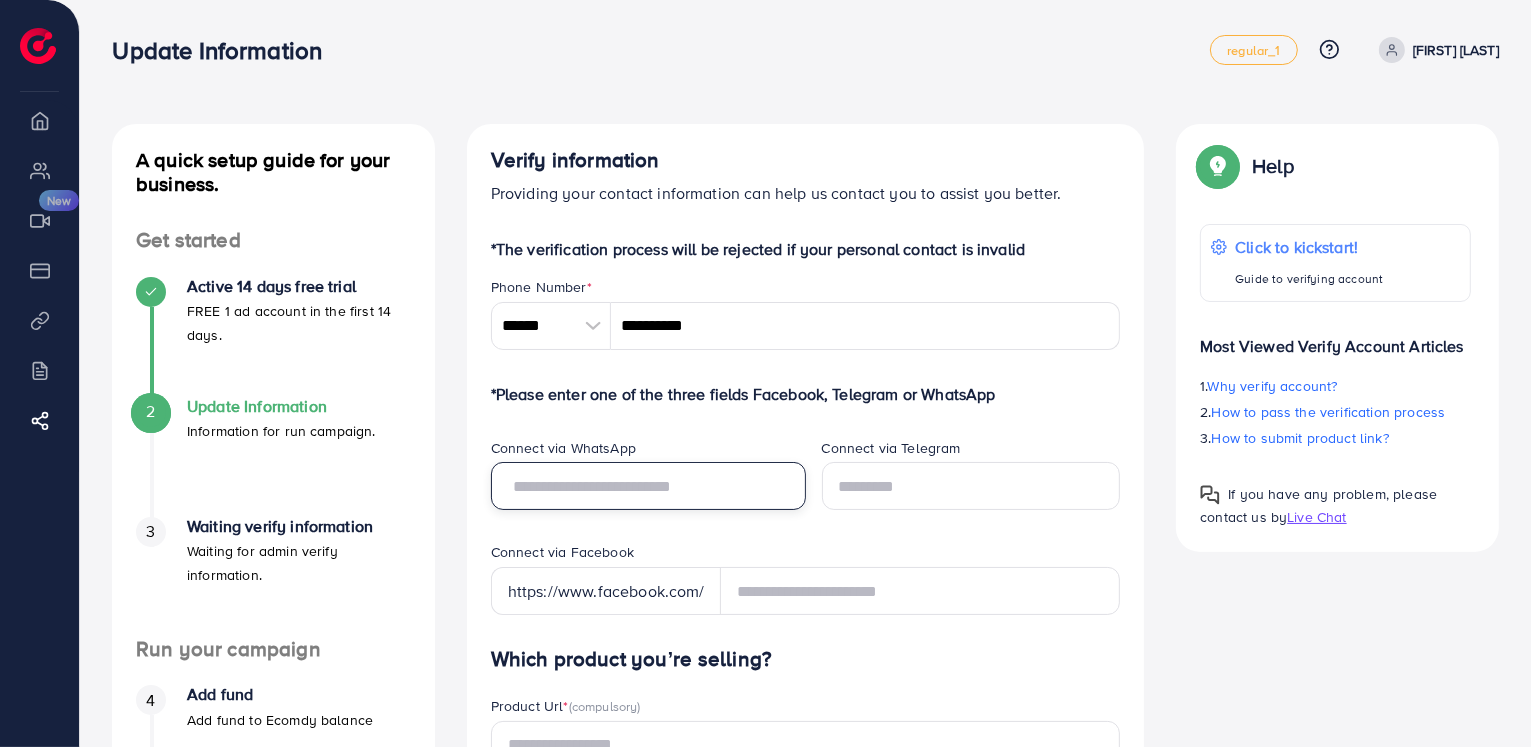 paste on "**********" 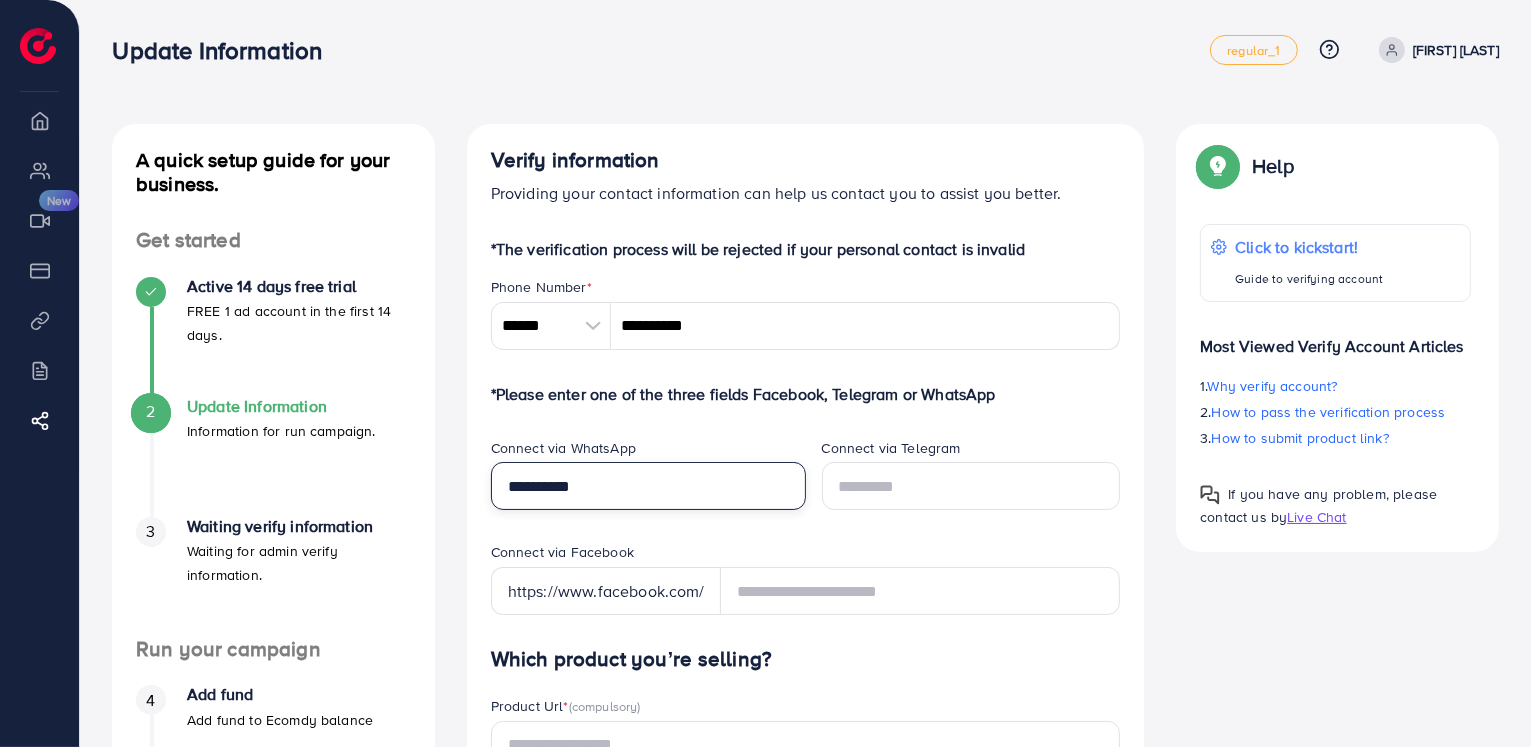 click on "**********" at bounding box center [648, 486] 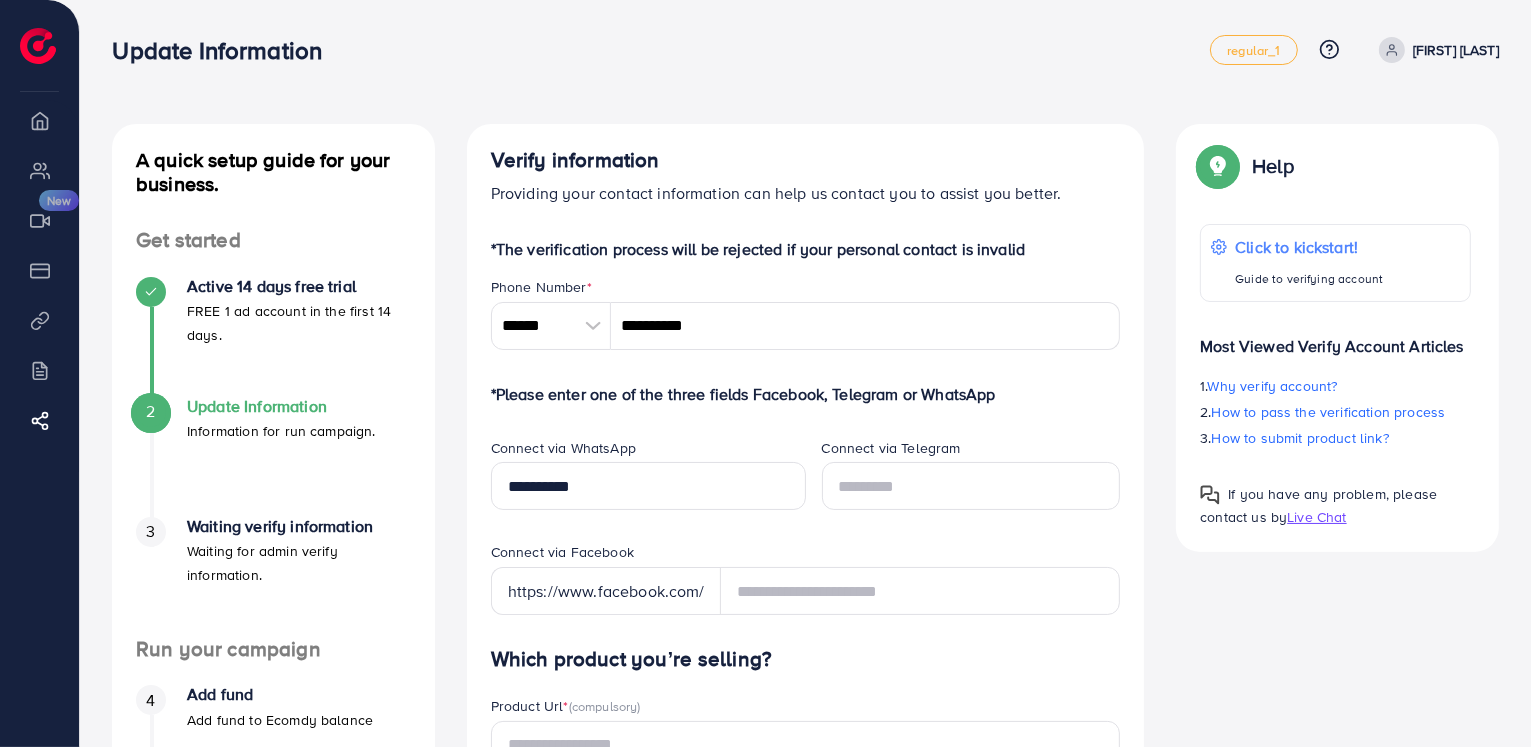 click on "**********" at bounding box center (806, 898) 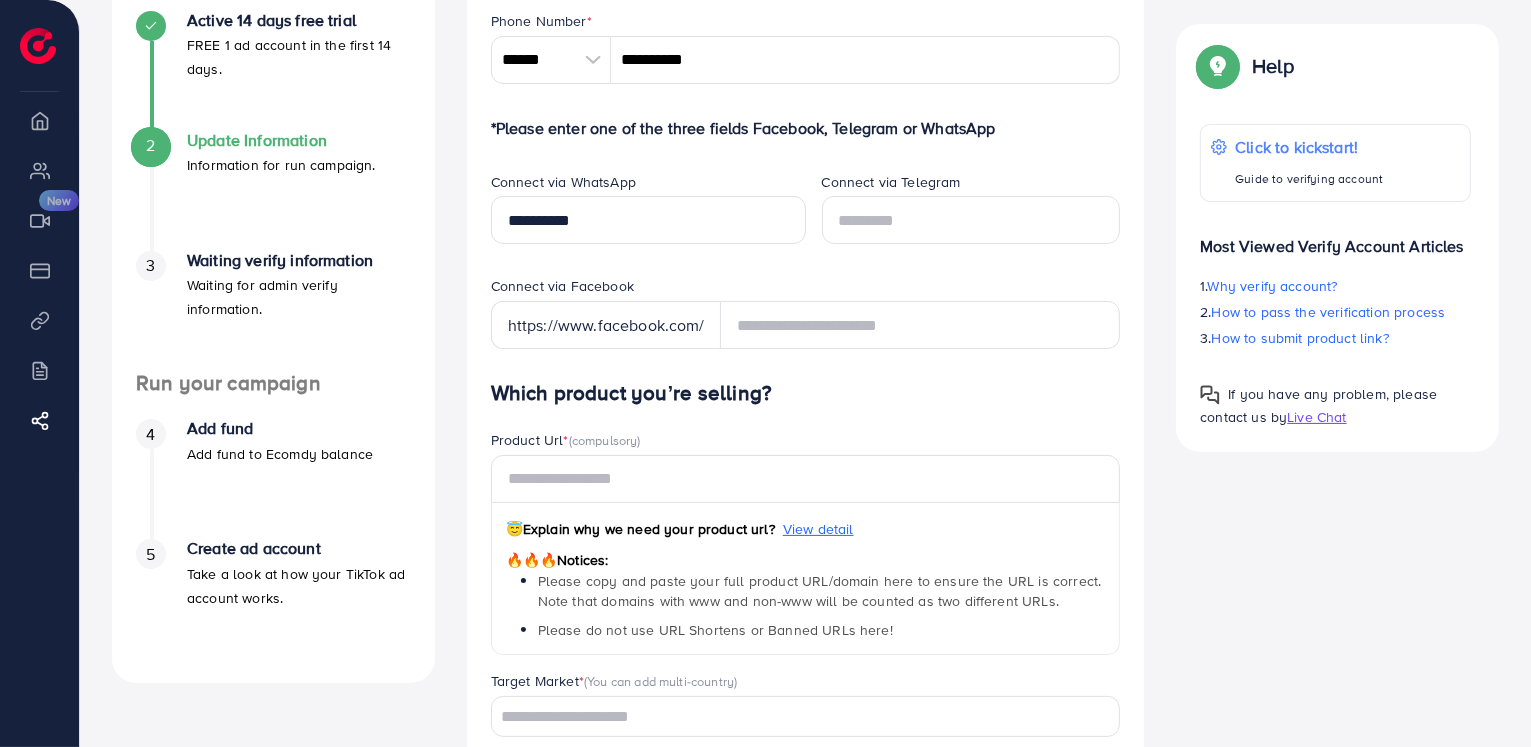 scroll, scrollTop: 271, scrollLeft: 0, axis: vertical 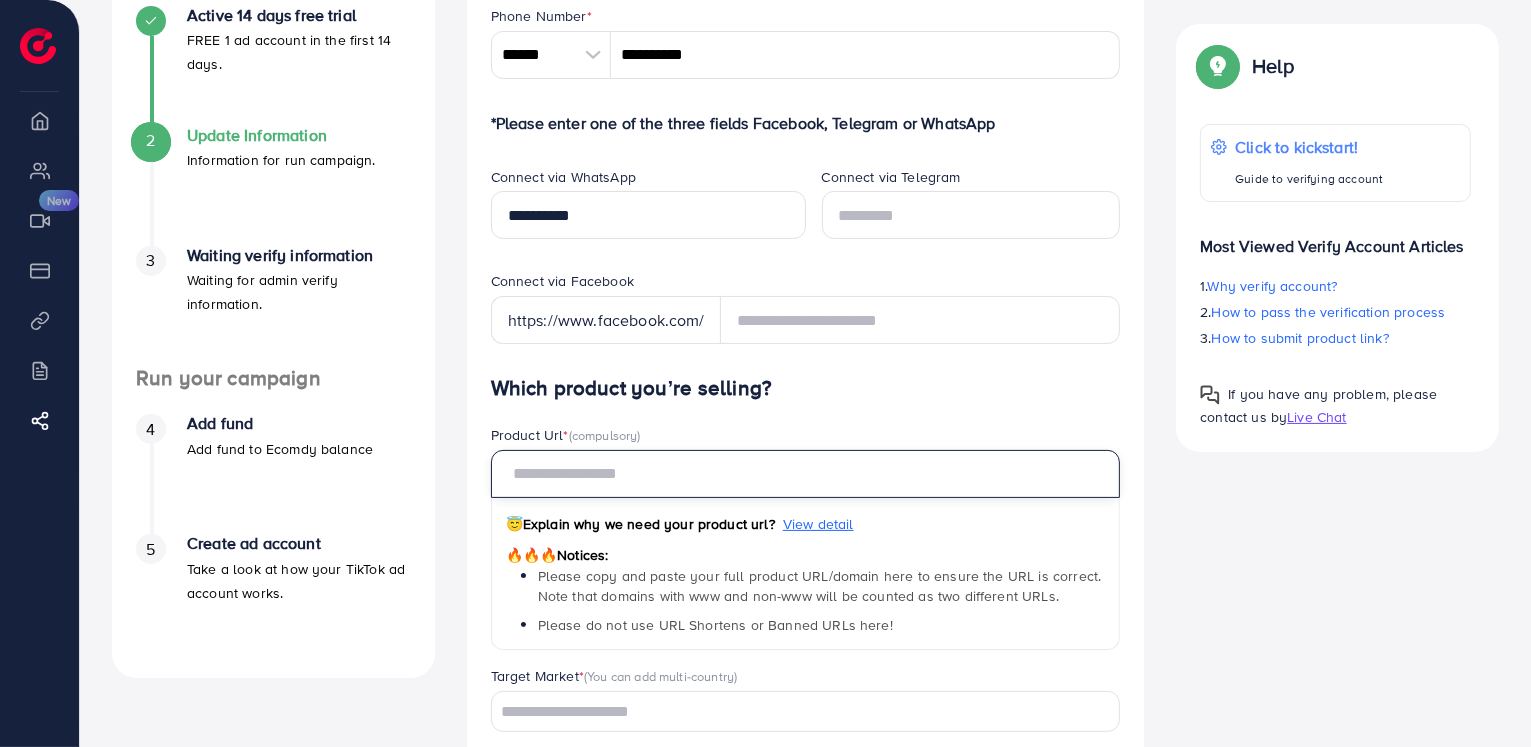 click at bounding box center [806, 474] 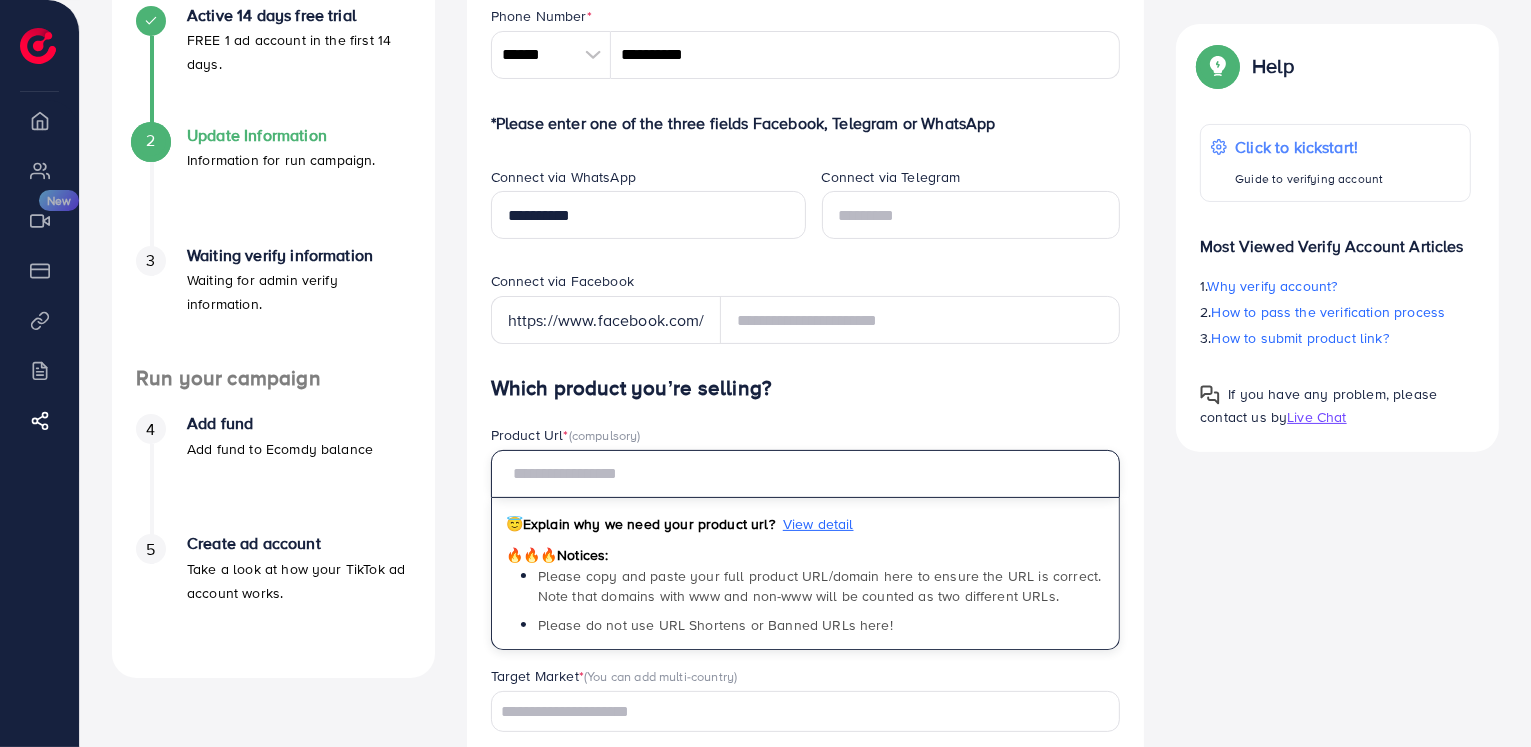 paste on "**********" 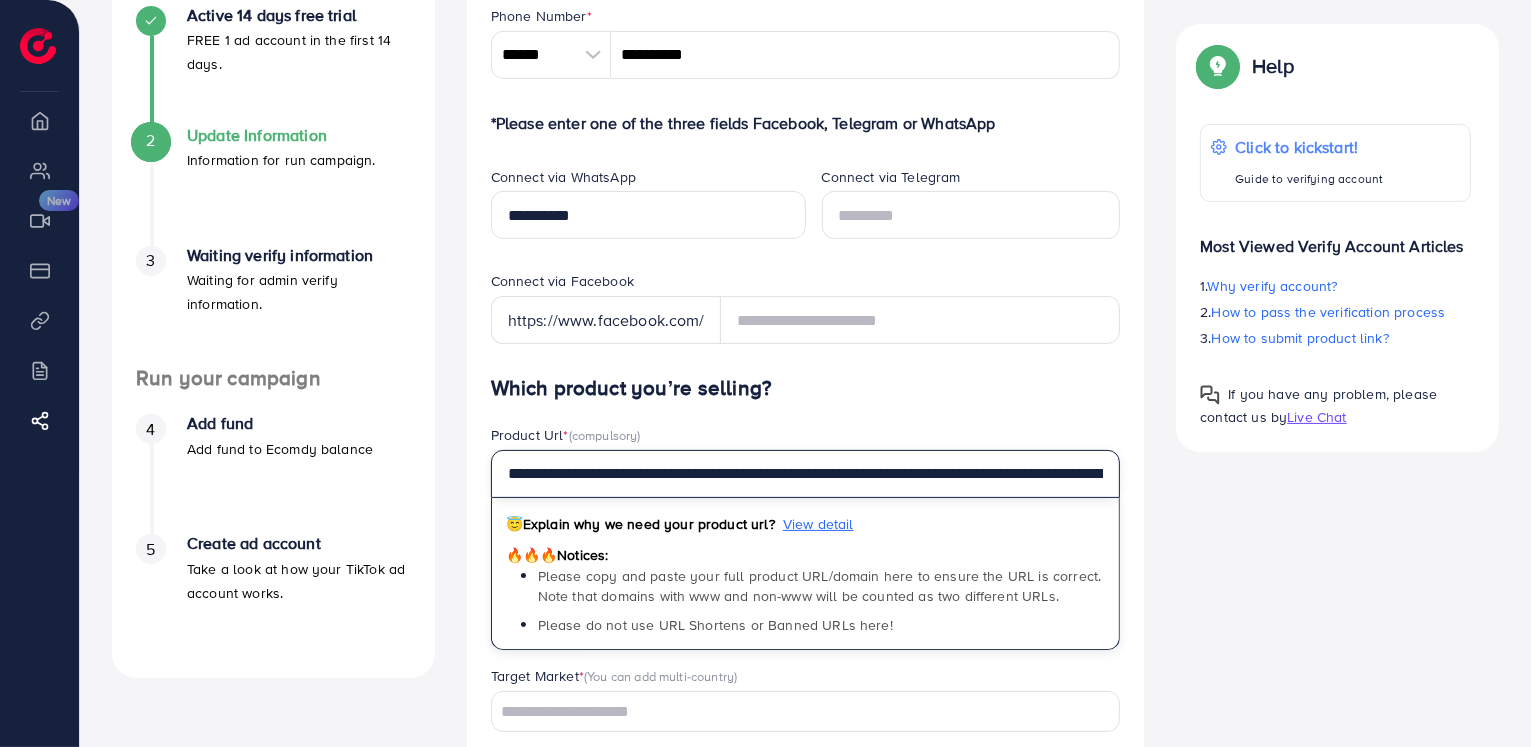 scroll, scrollTop: 0, scrollLeft: 437, axis: horizontal 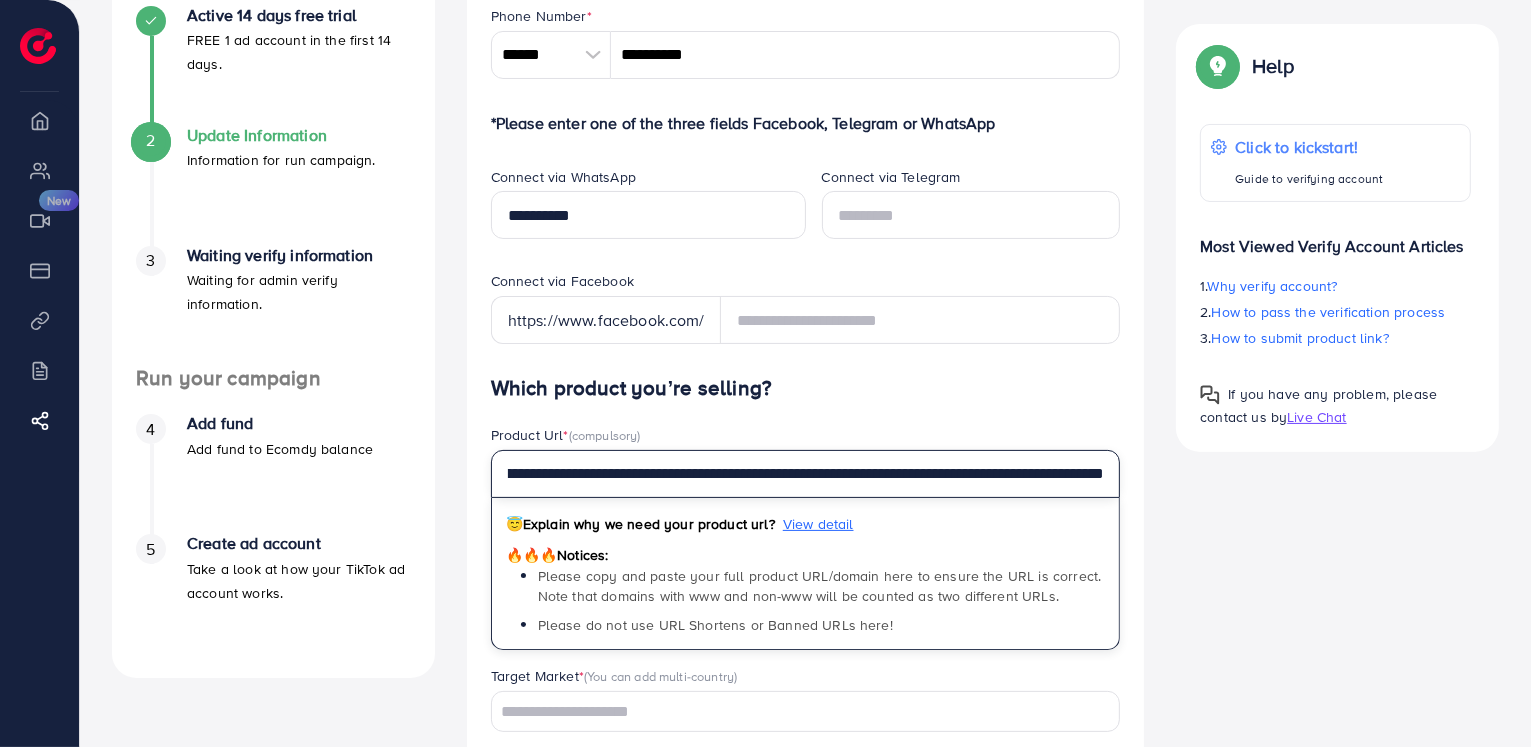 type on "**********" 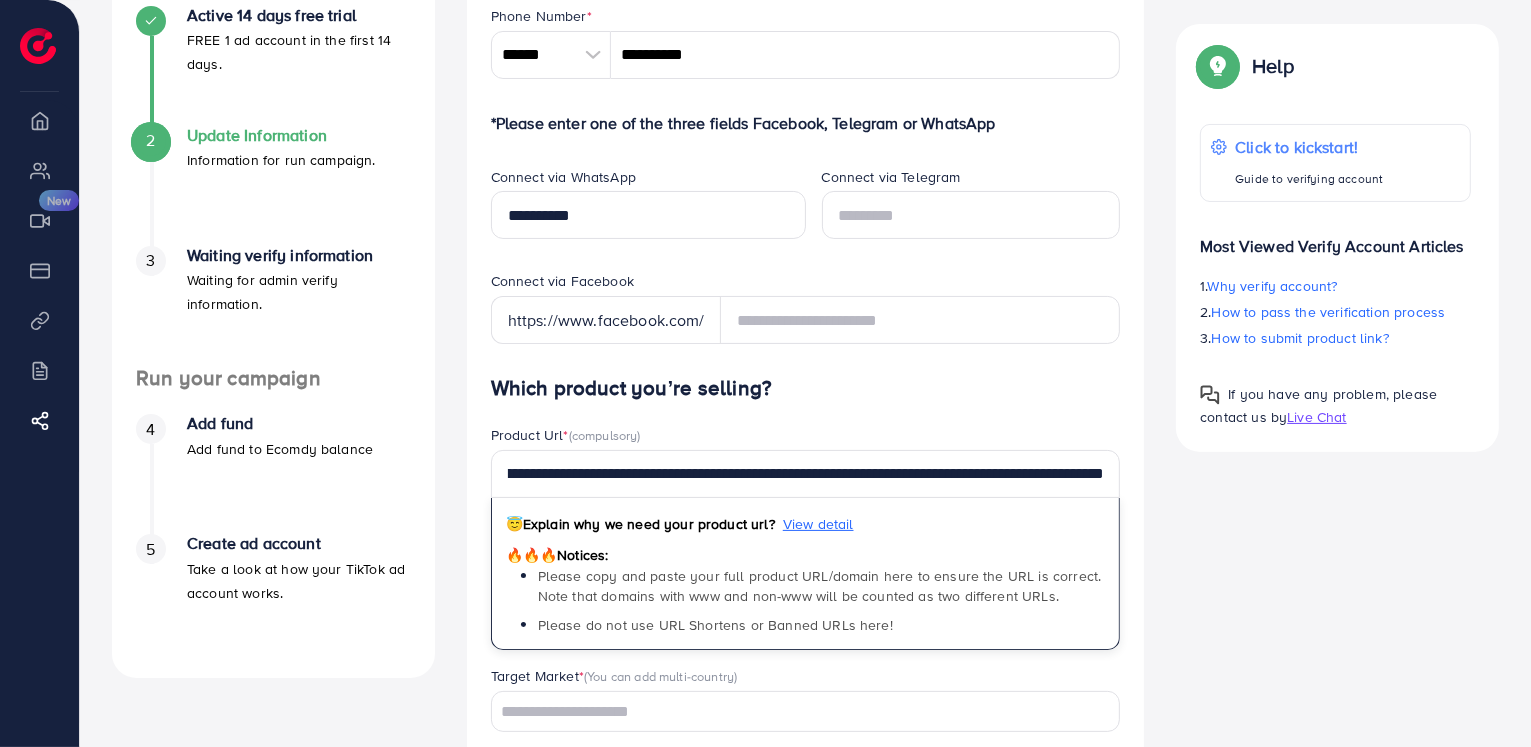 scroll, scrollTop: 0, scrollLeft: 0, axis: both 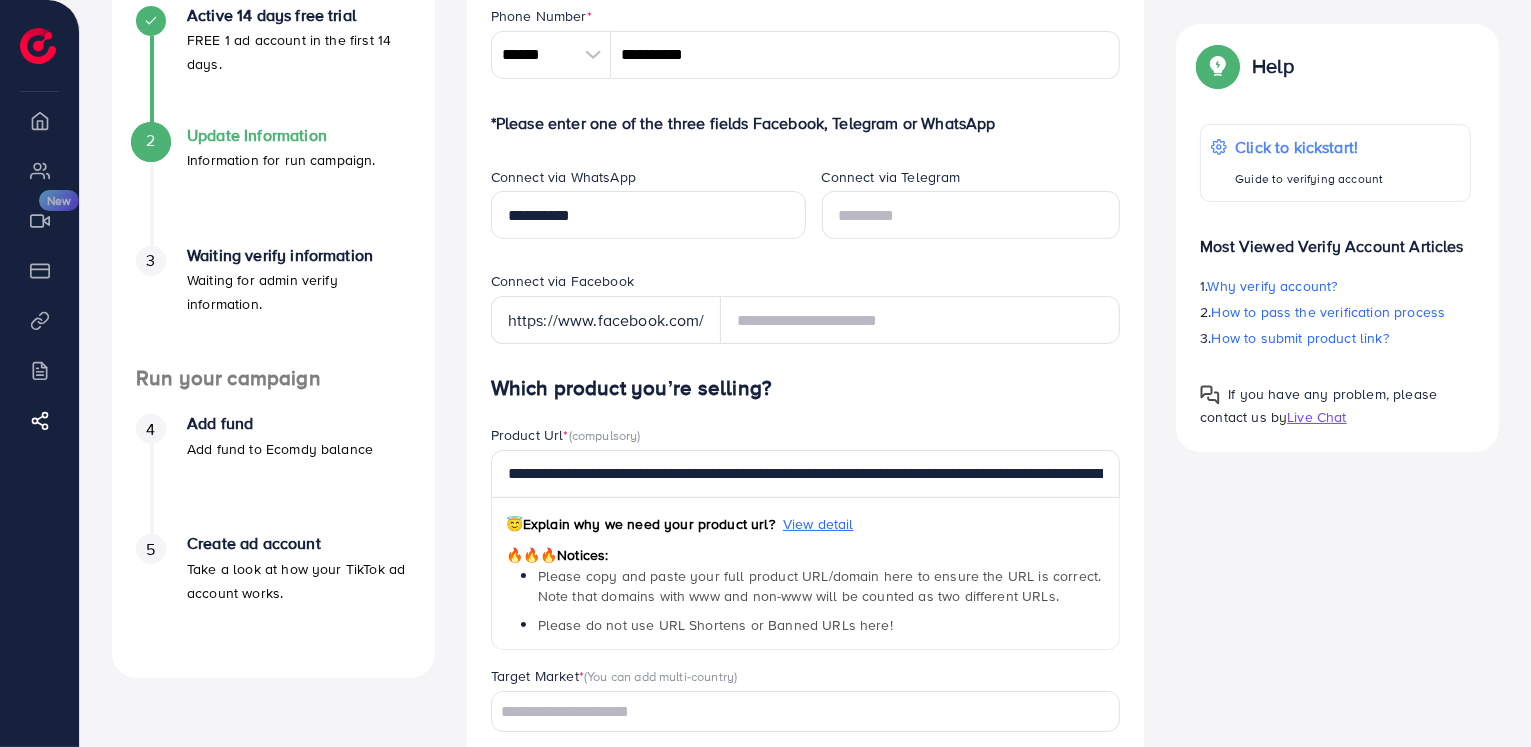 click on "**********" at bounding box center [805, 582] 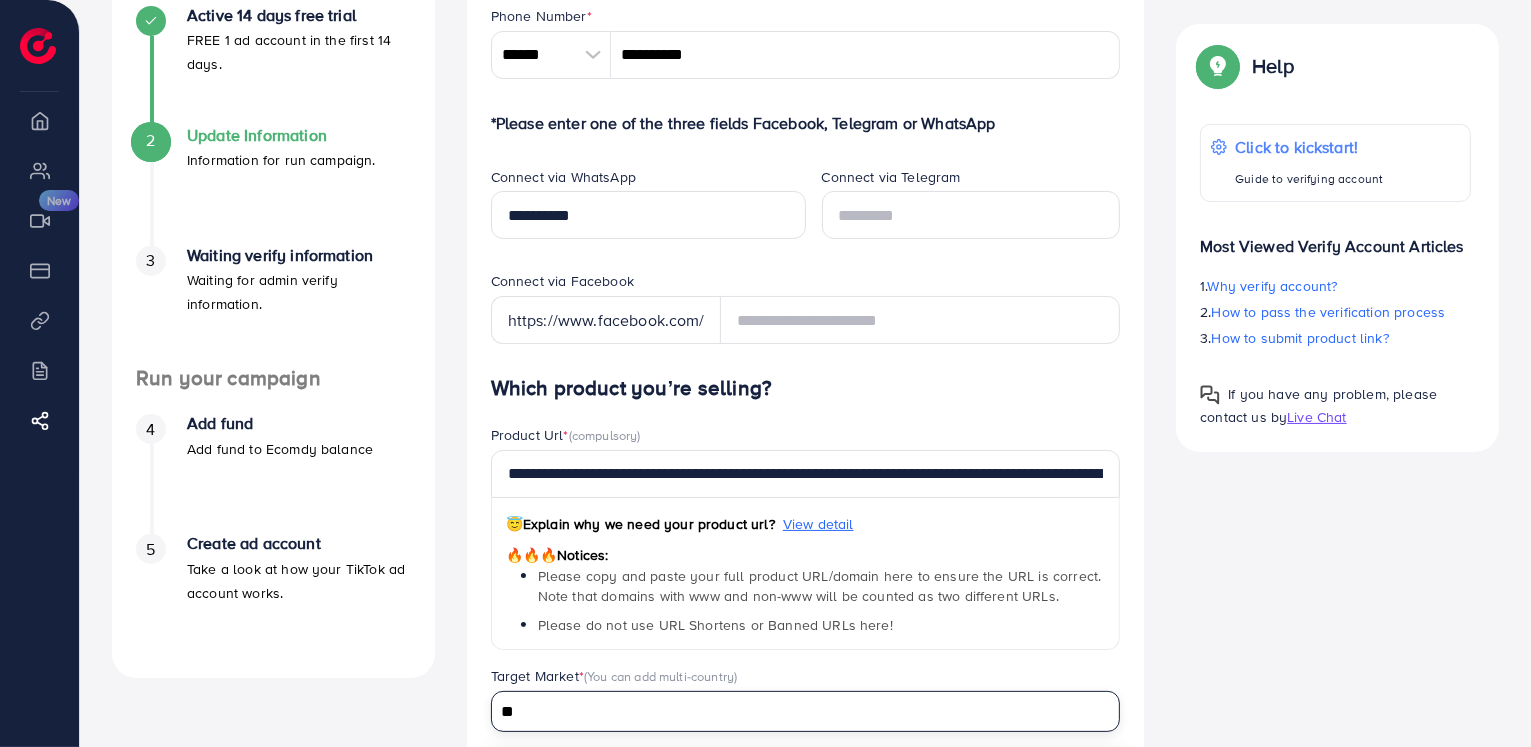 type on "*" 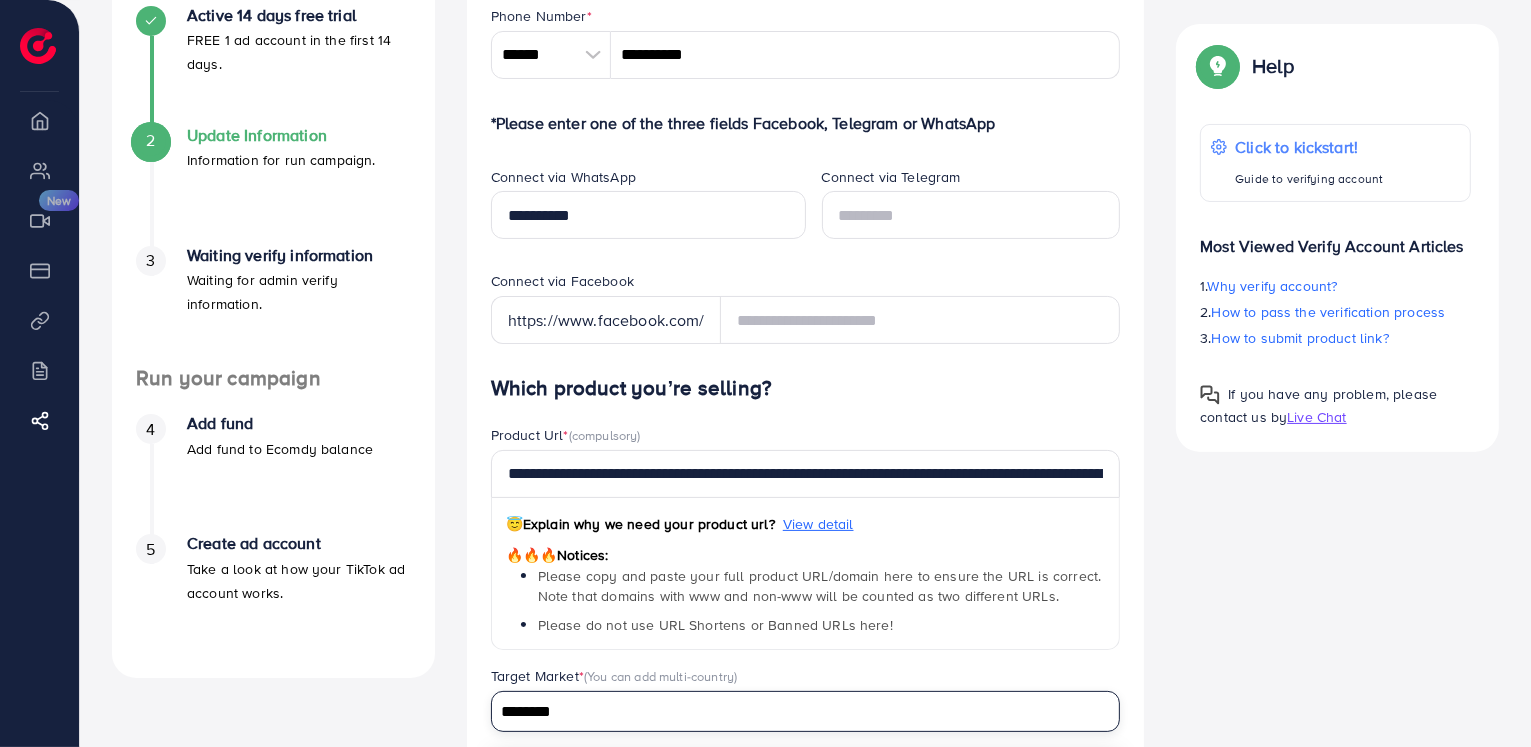 type on "********" 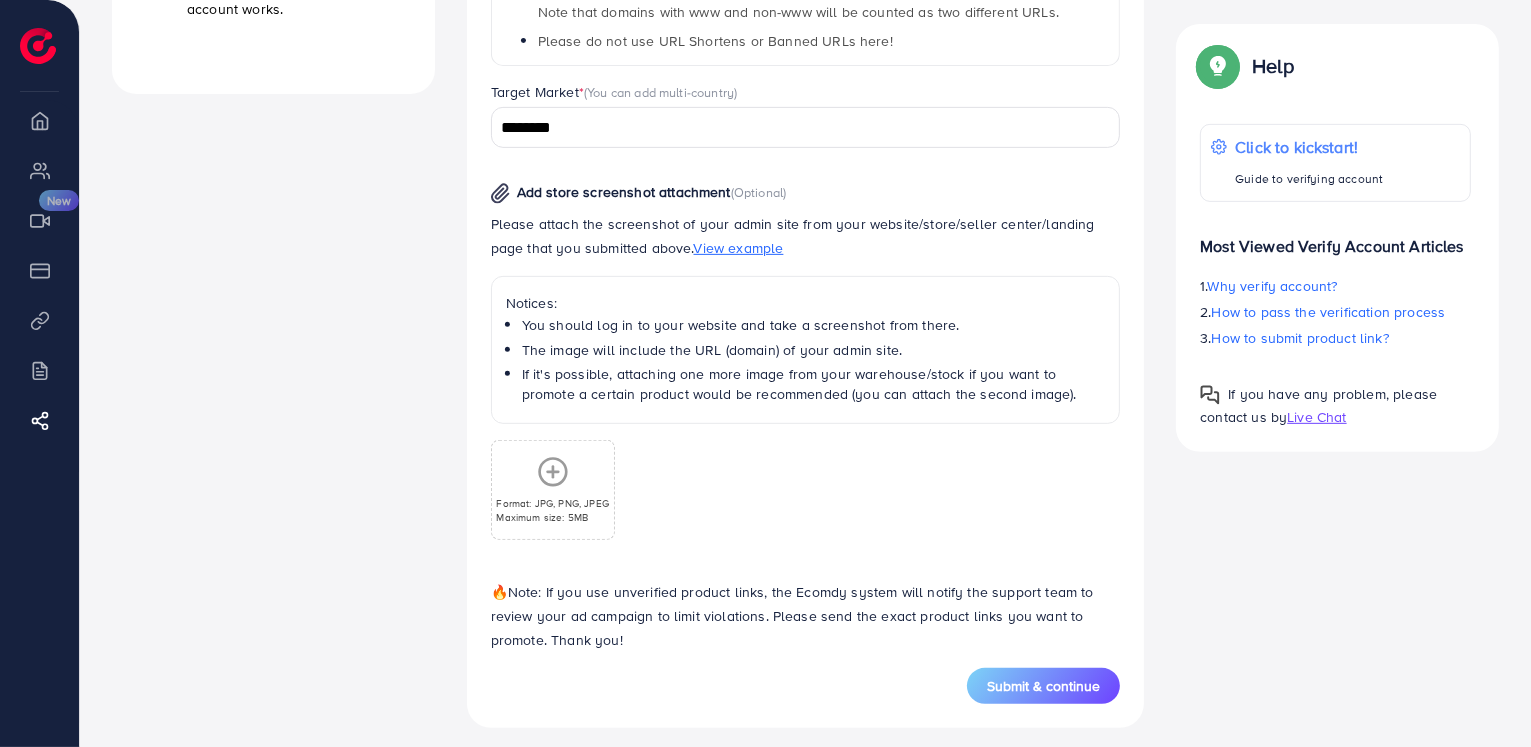 scroll, scrollTop: 865, scrollLeft: 0, axis: vertical 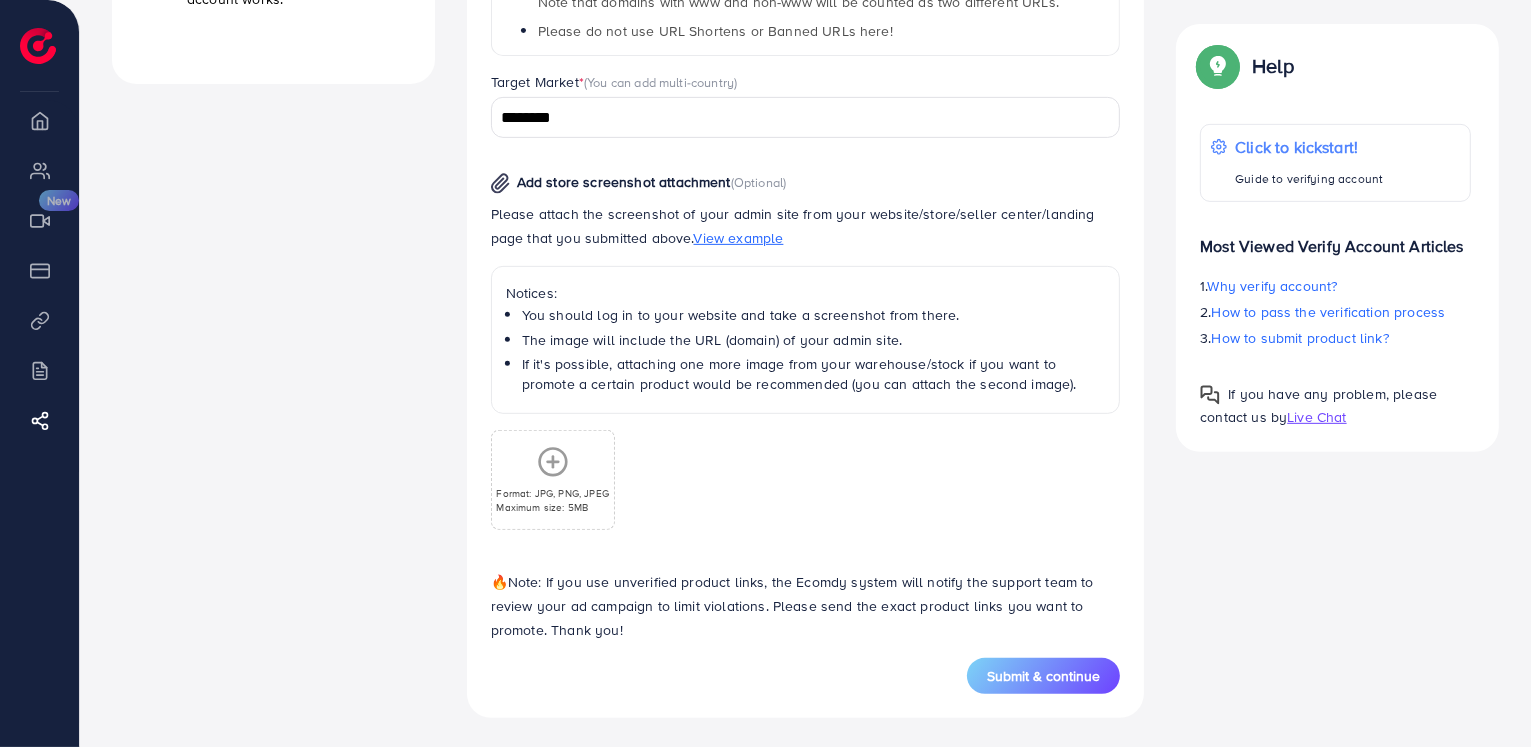 click on "********" at bounding box center [794, 118] 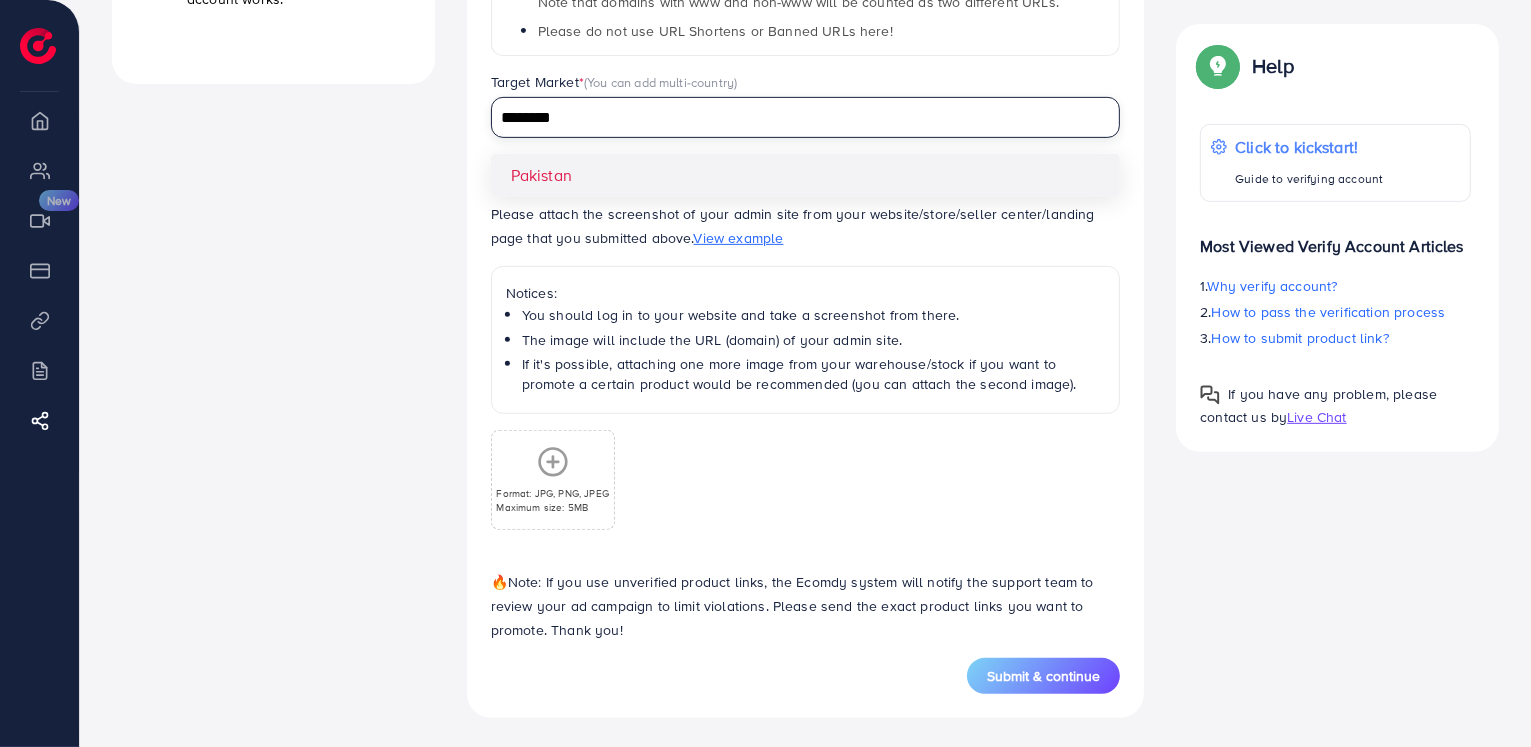 type 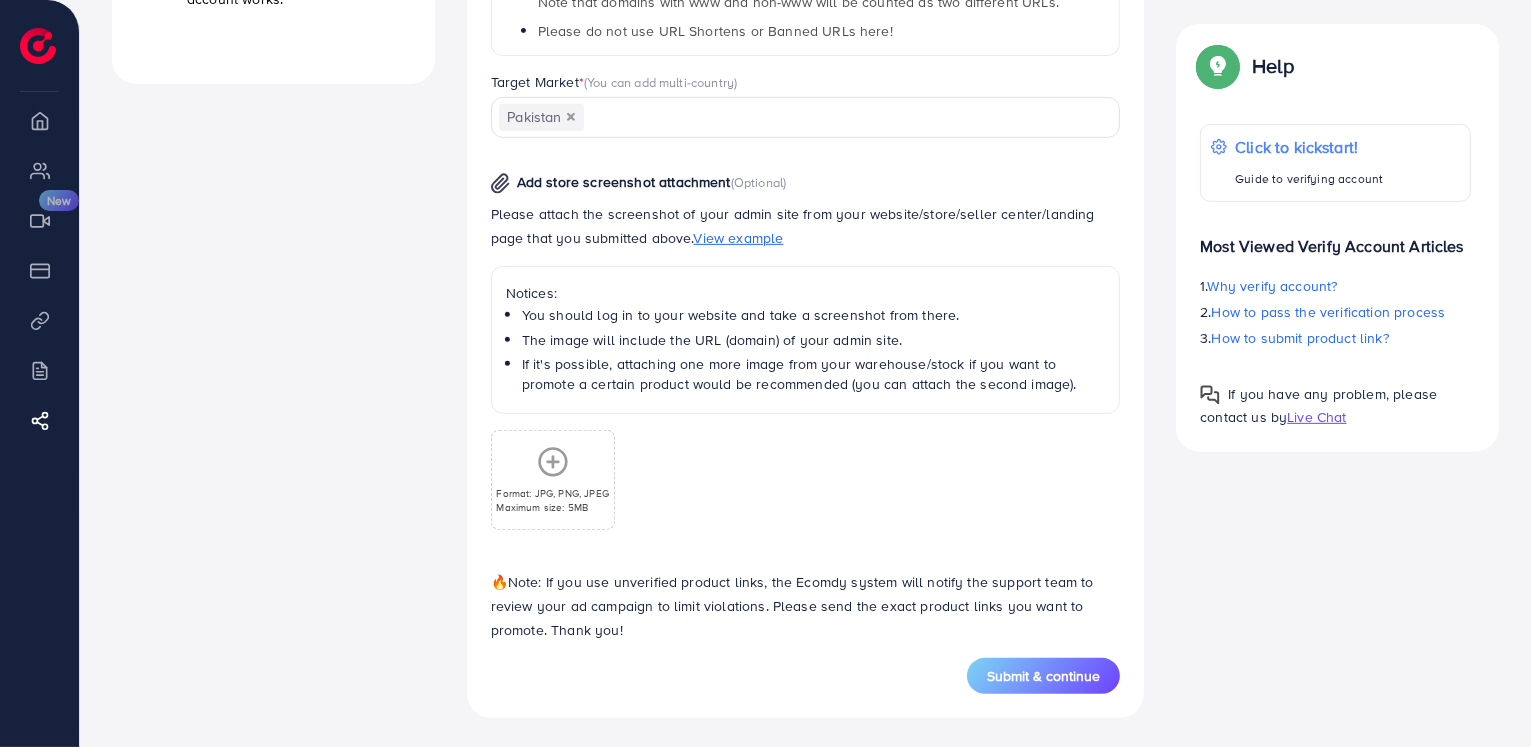 click 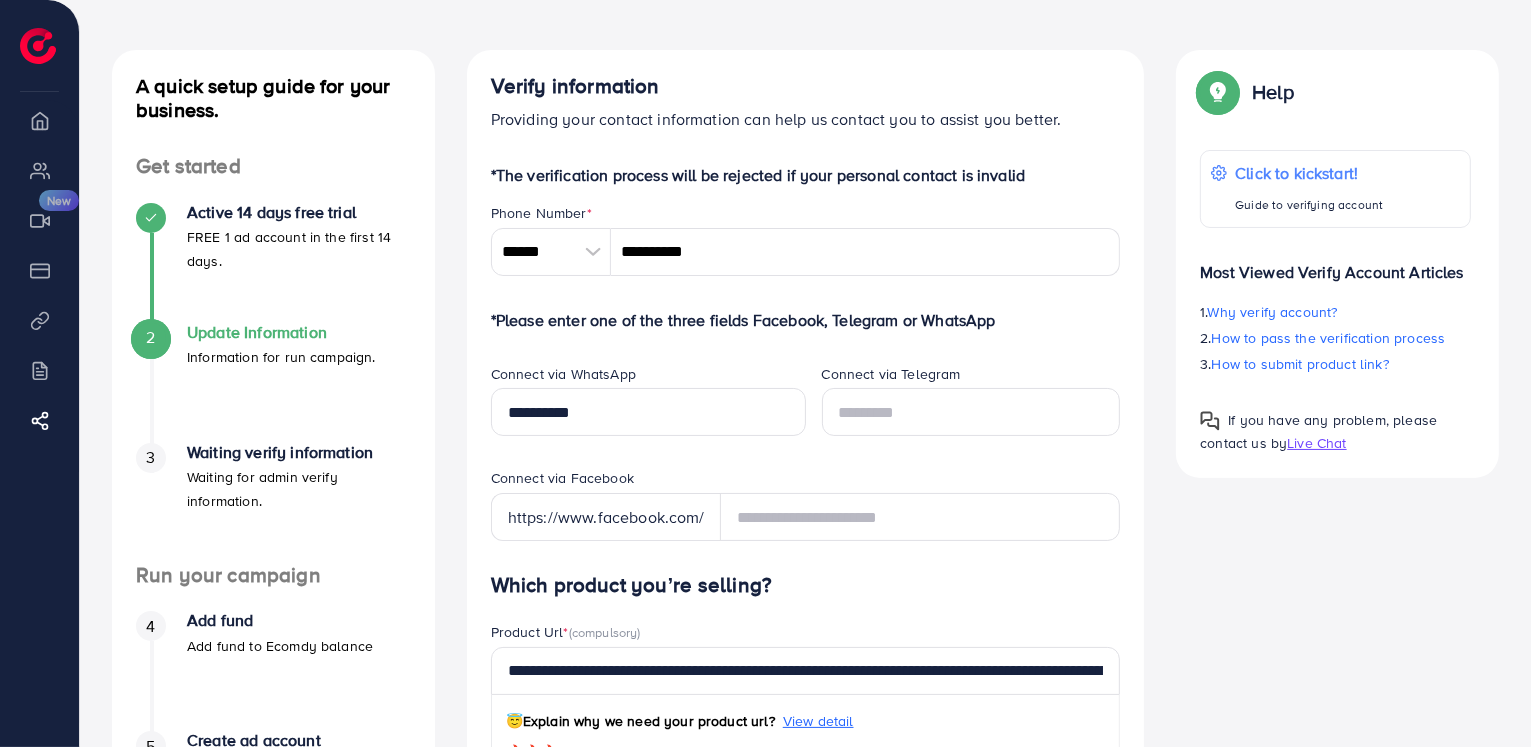 scroll, scrollTop: 70, scrollLeft: 0, axis: vertical 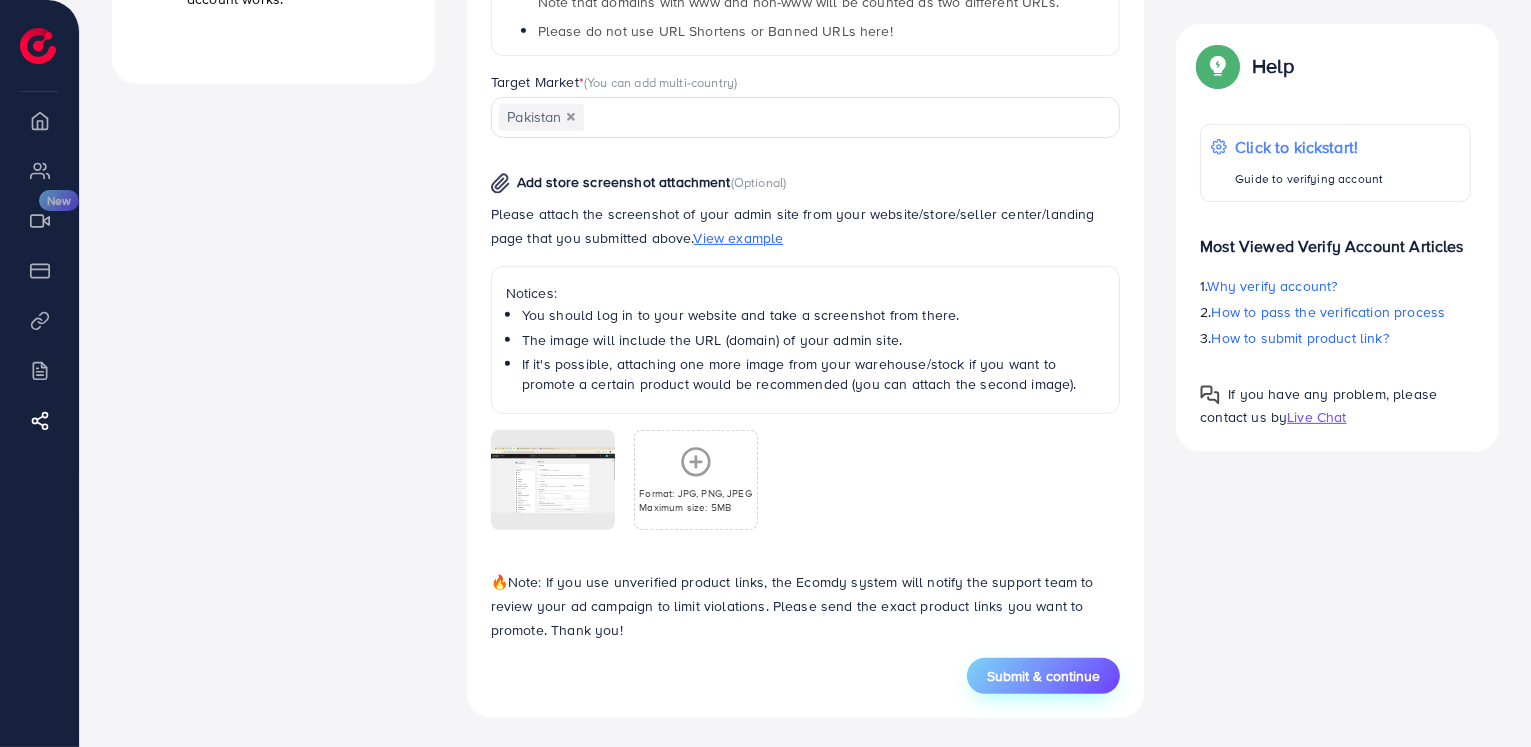 click on "Submit & continue" at bounding box center (1043, 676) 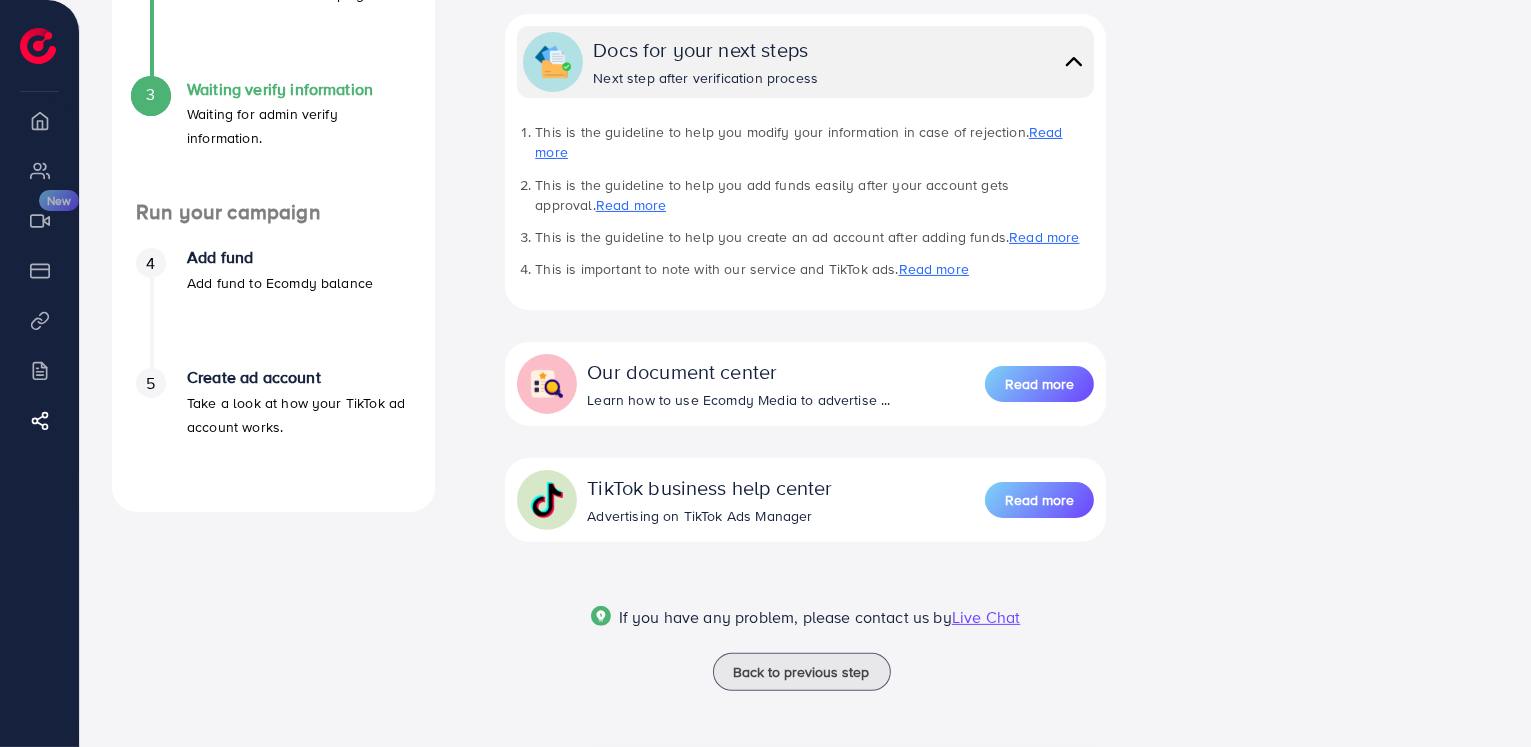 scroll, scrollTop: 0, scrollLeft: 0, axis: both 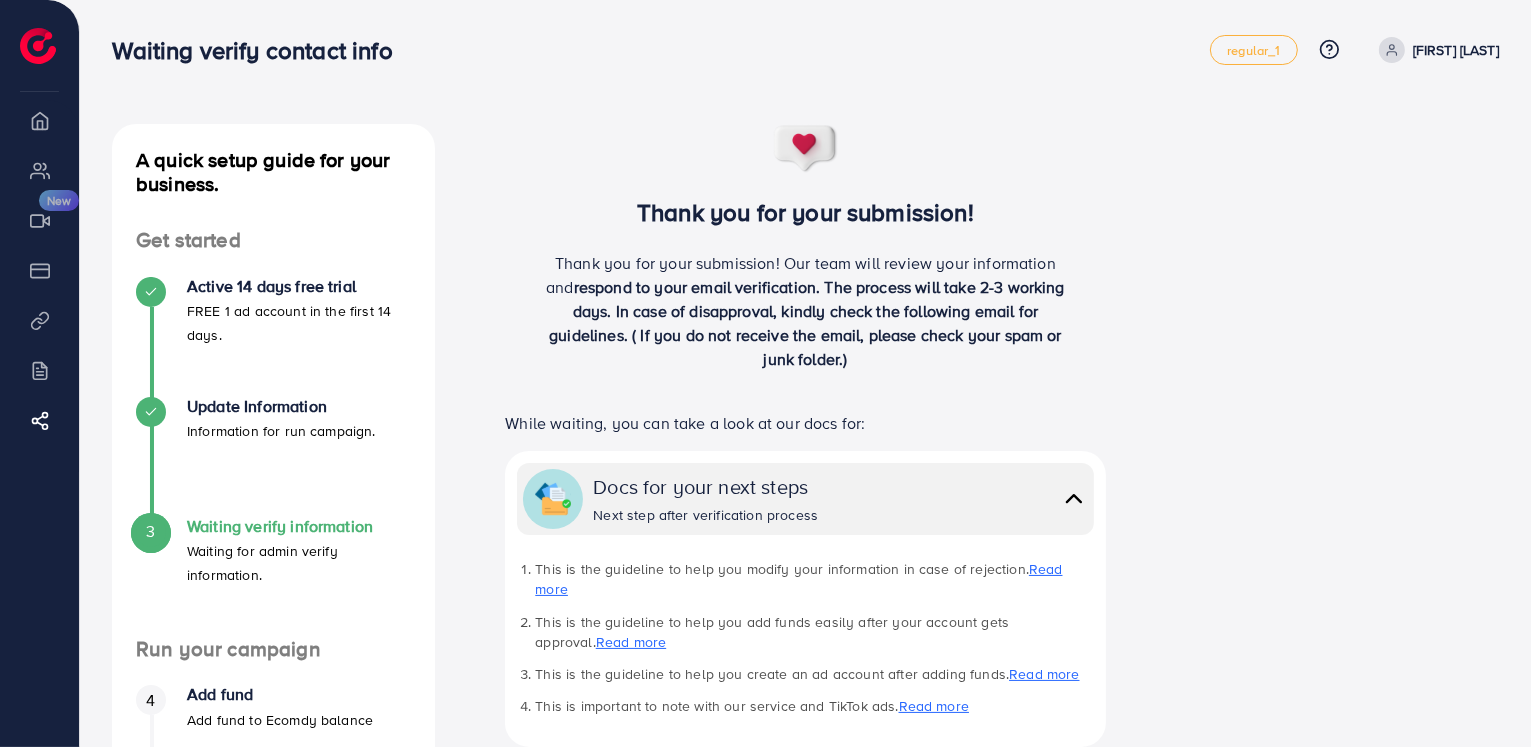 click on "[FIRST] [LAST]" at bounding box center (1456, 50) 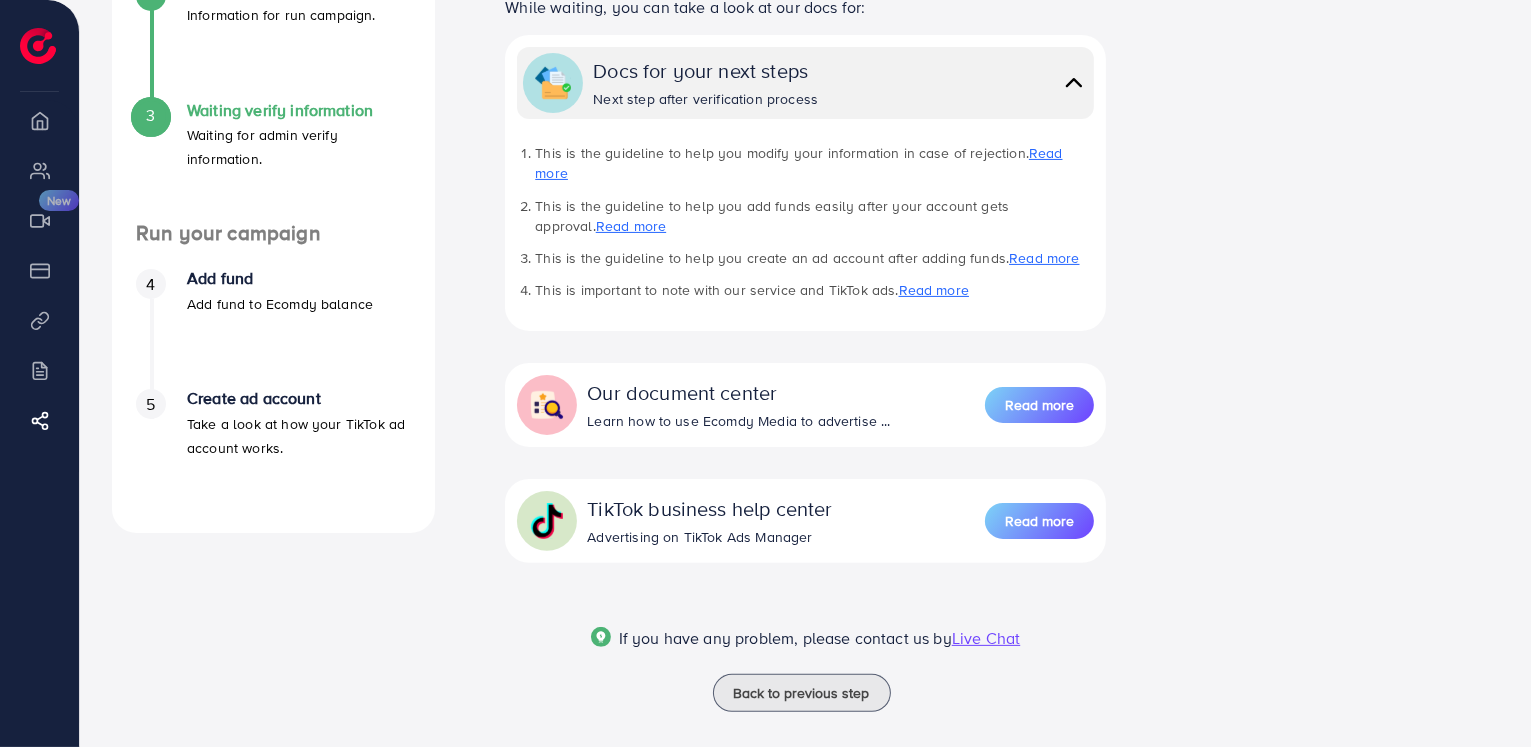 scroll, scrollTop: 403, scrollLeft: 0, axis: vertical 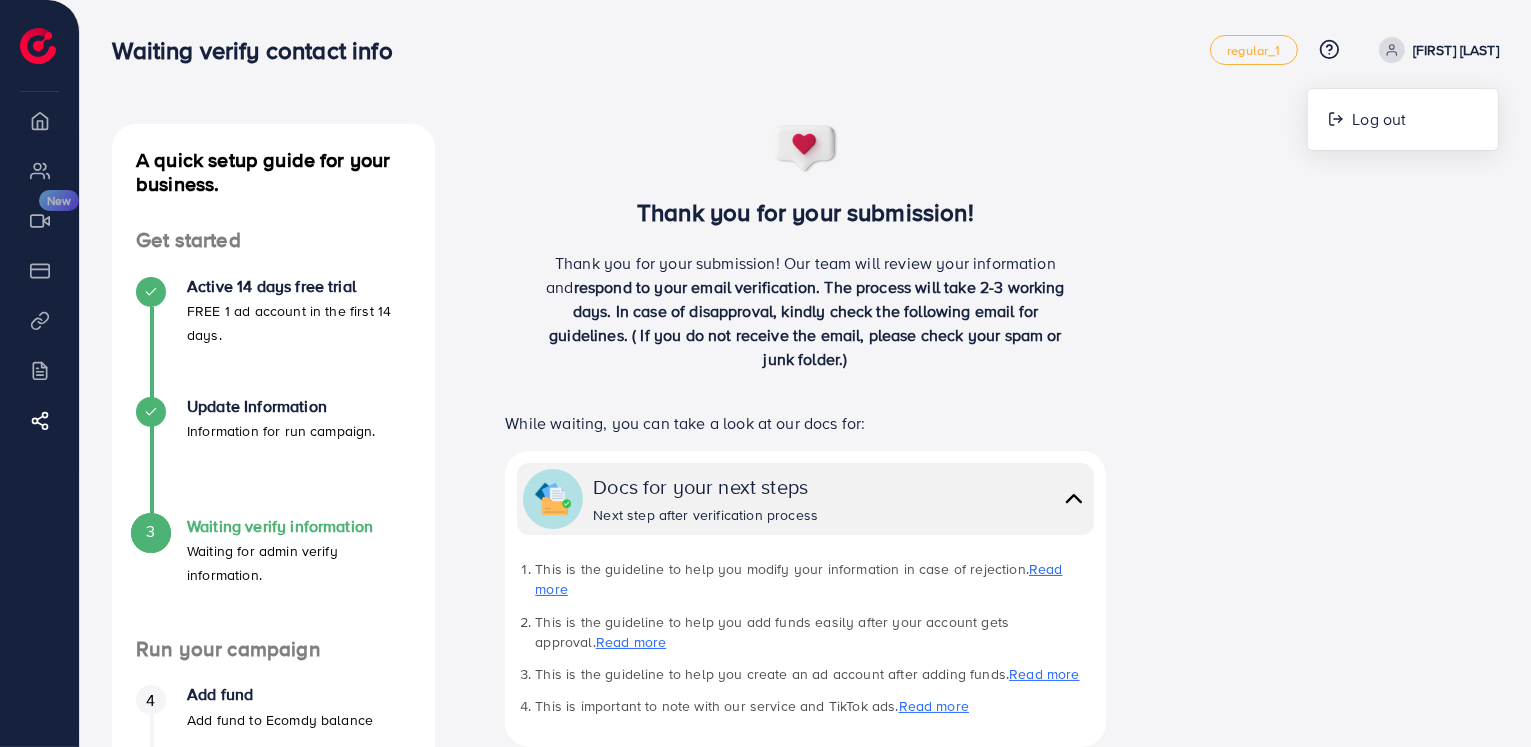 click on "Waiting verify contact info" at bounding box center (661, 50) 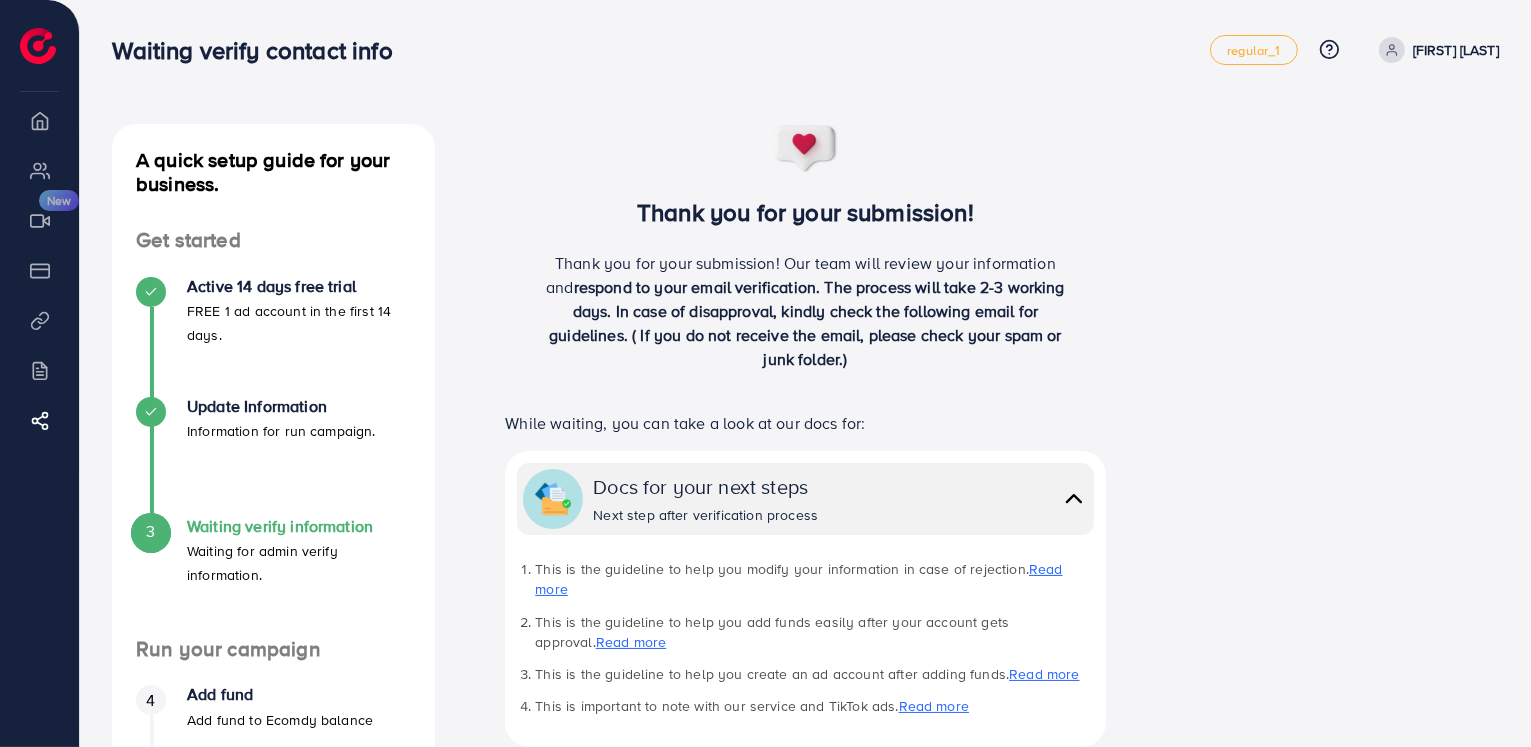 scroll, scrollTop: 416, scrollLeft: 0, axis: vertical 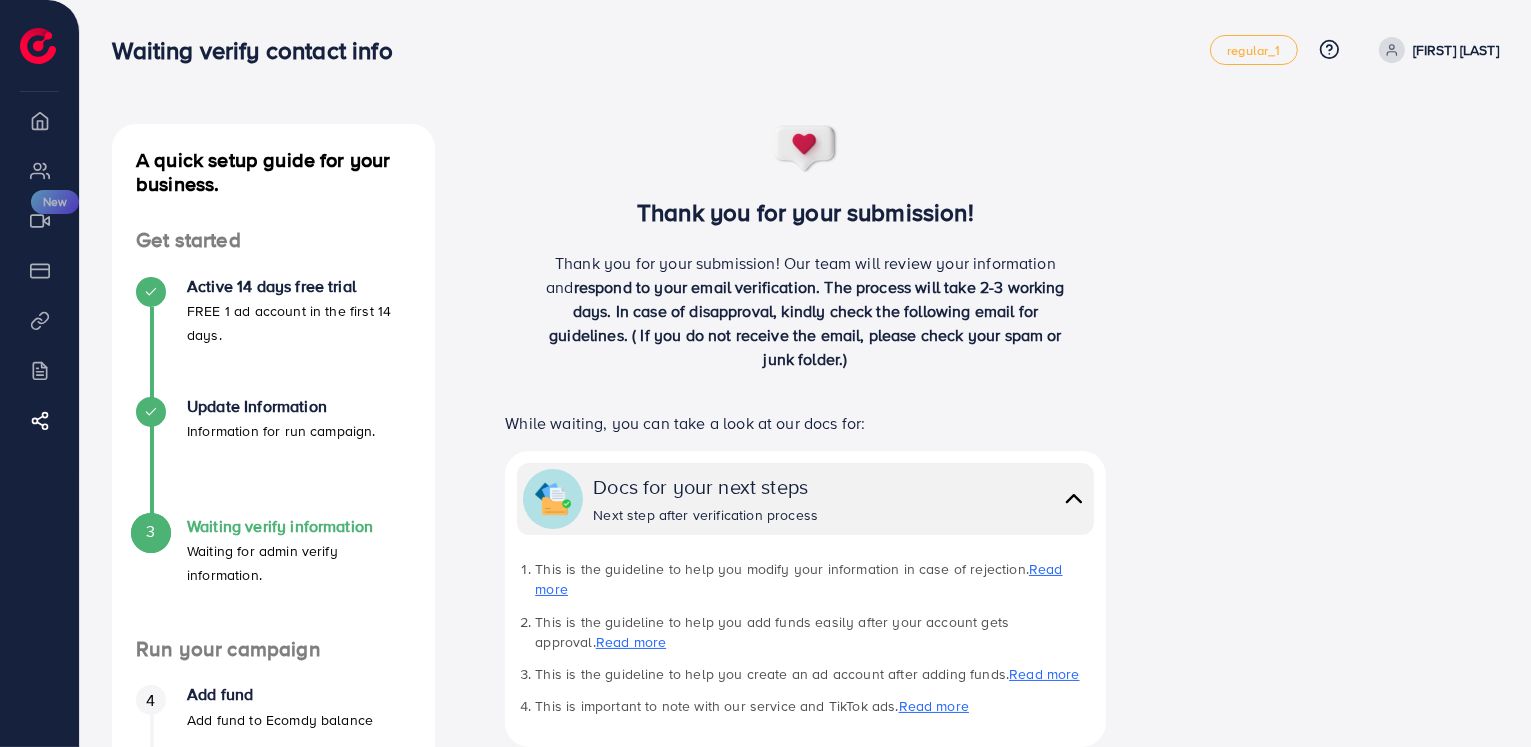 click on "A quick setup guide for your business.   Get started   Active 14 days free trial   FREE 1 ad account in the first 14 days.   Update Information   Information for run campaign.   3   Waiting verify information   Waiting for admin verify information.   Run your campaign   4   Add fund   Add fund to Ecomdy balance   5   Create ad account   Take a look at how your TikTok ad account works.  A quick setup guide for your business.  Waiting verify information   Waiting for admin verify information.   Thank you for your submission!   Thank you for your submission! Our team will review your information and  respond to your email verification. The process will take 2-3 working days. In case of disapproval, kindly check the following email for guidelines. ( If you do not receive the email, please check your spam or junk folder.)   While waiting, you can take a look at our docs for:   Docs for your next steps   Next step after verification process   Read more   Read more   Read more   Read more   Our document center" at bounding box center (805, 592) 